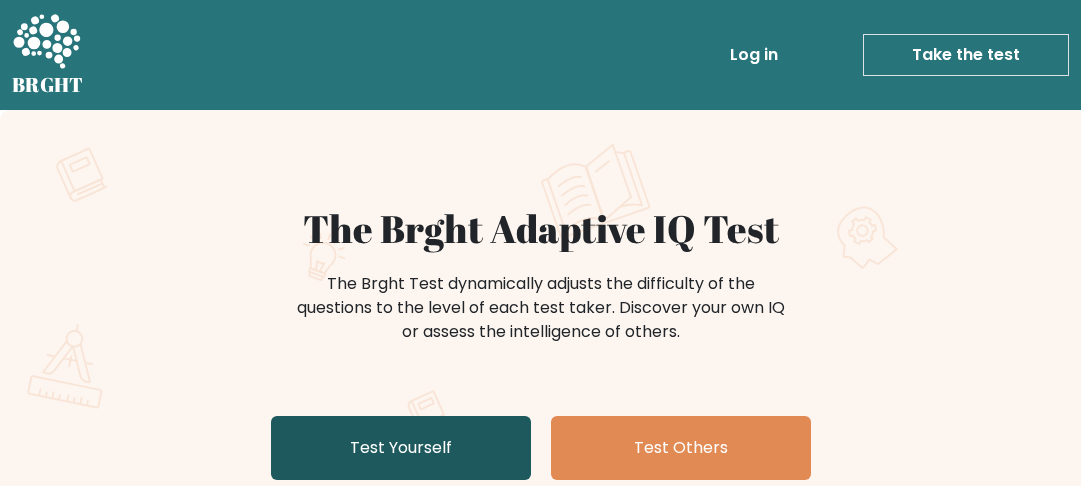 scroll, scrollTop: 84, scrollLeft: 0, axis: vertical 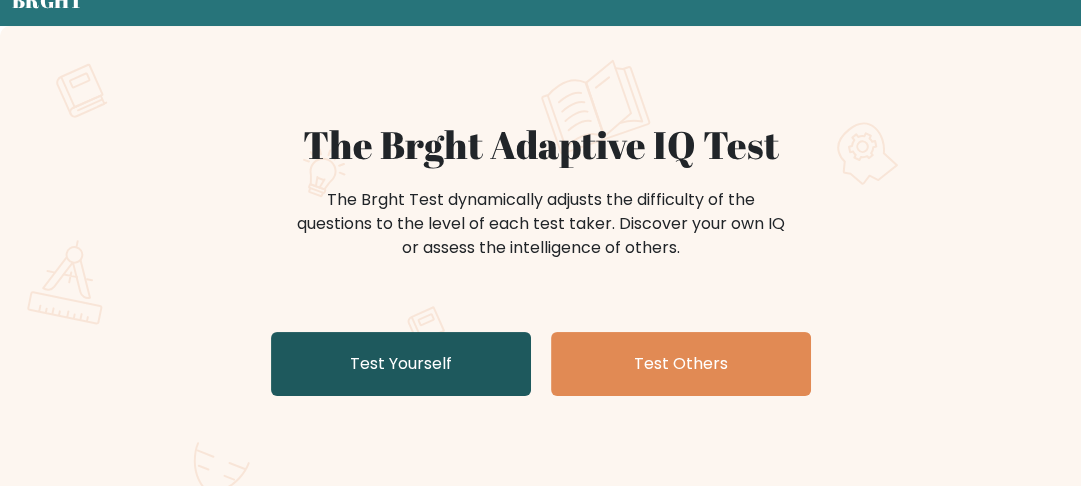 click on "Test Yourself" at bounding box center (401, 364) 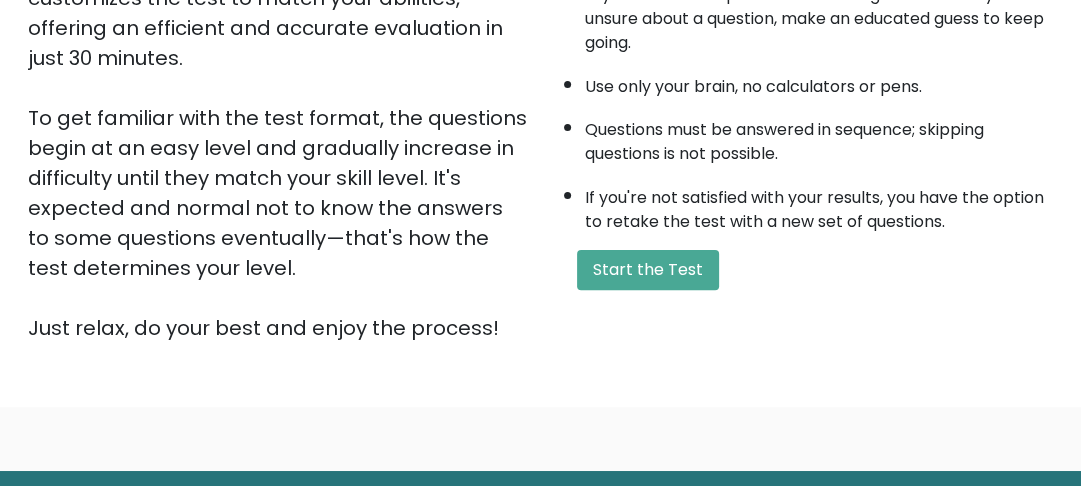 scroll, scrollTop: 412, scrollLeft: 0, axis: vertical 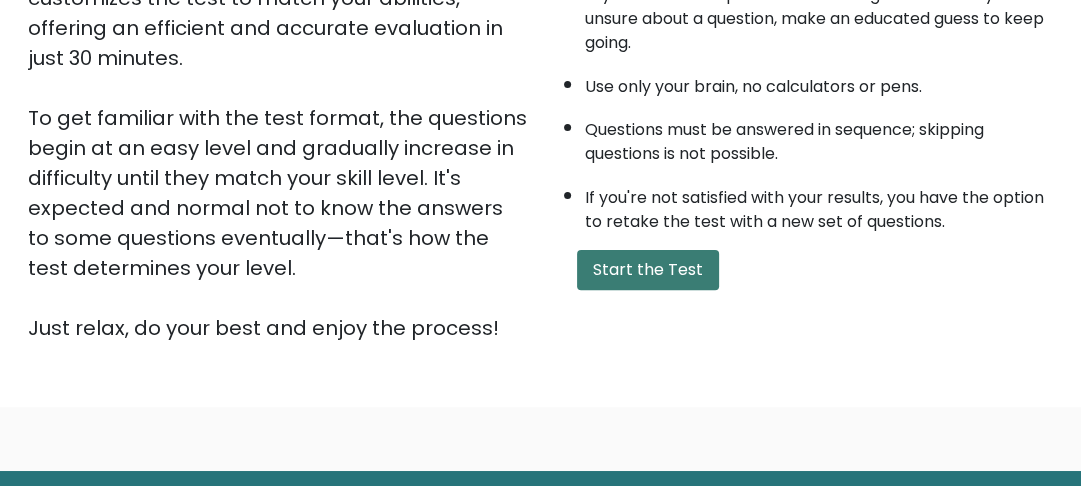 click on "Start the Test" at bounding box center [648, 270] 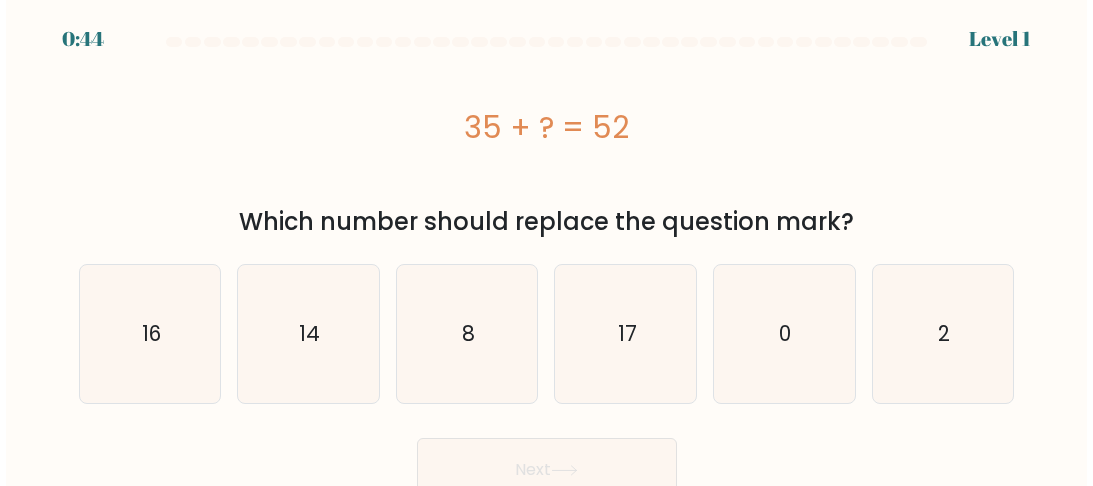 scroll, scrollTop: 0, scrollLeft: 0, axis: both 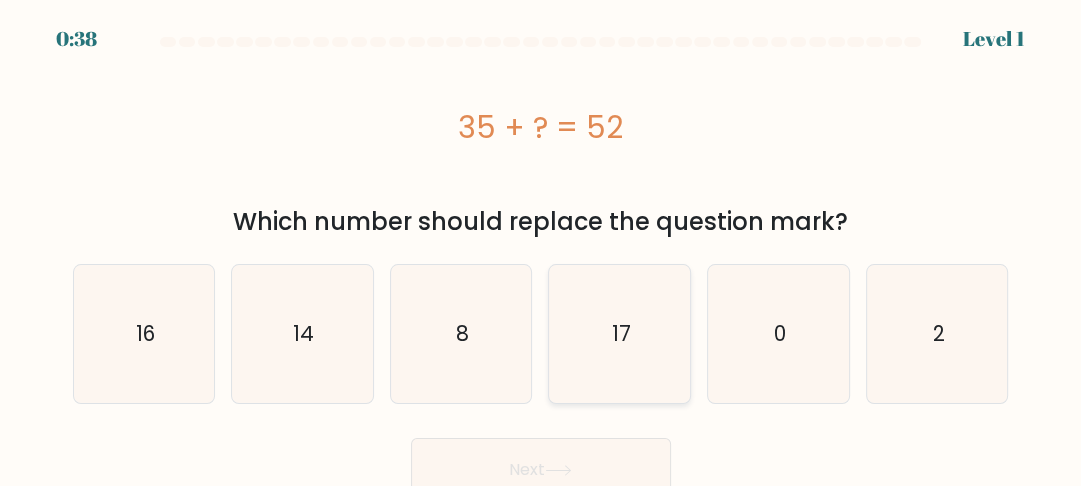 click on "17" 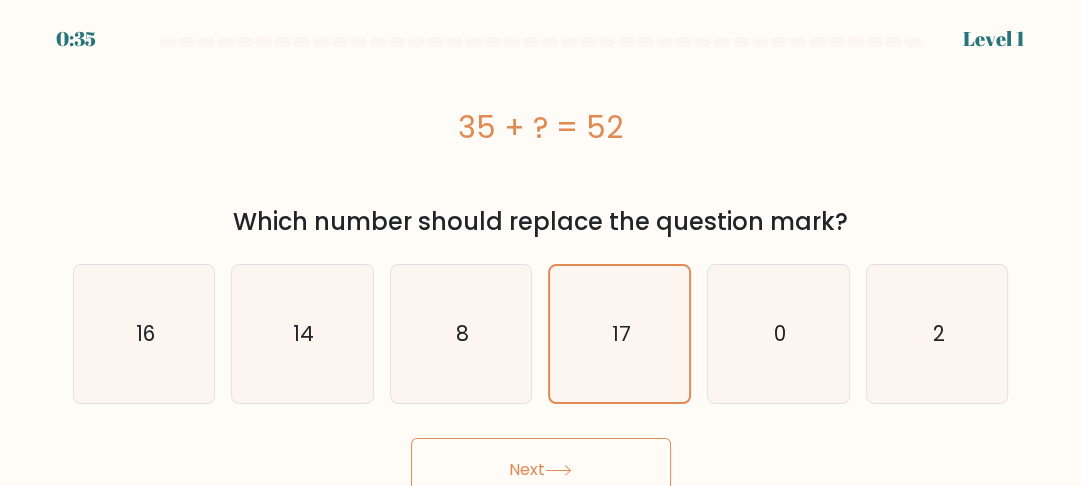 click on "Next" at bounding box center (541, 470) 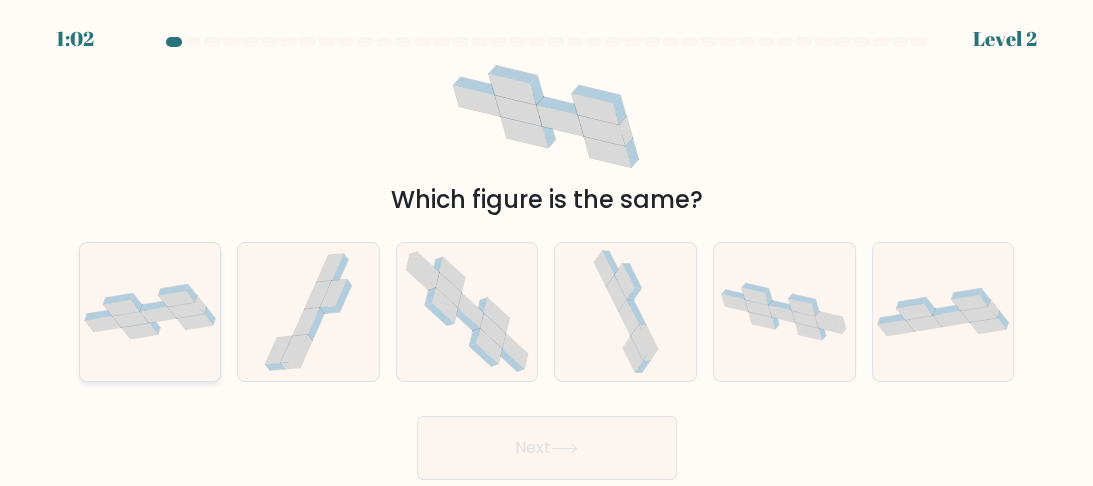 click 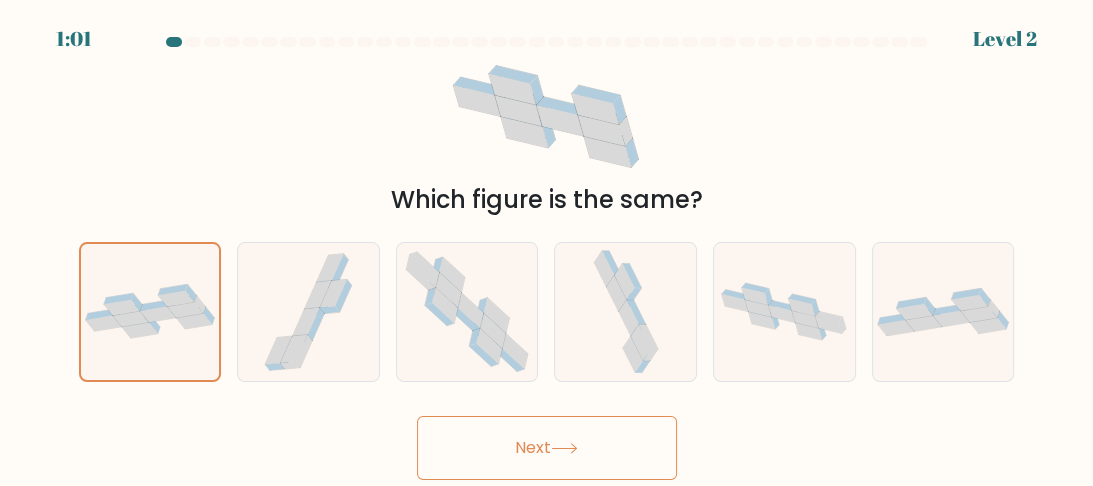 click on "Next" at bounding box center [547, 448] 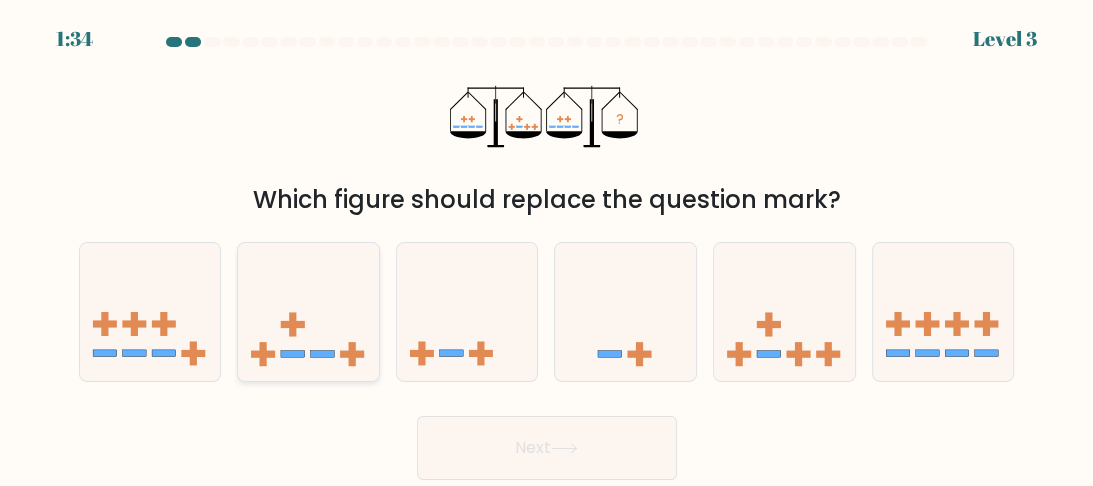 click 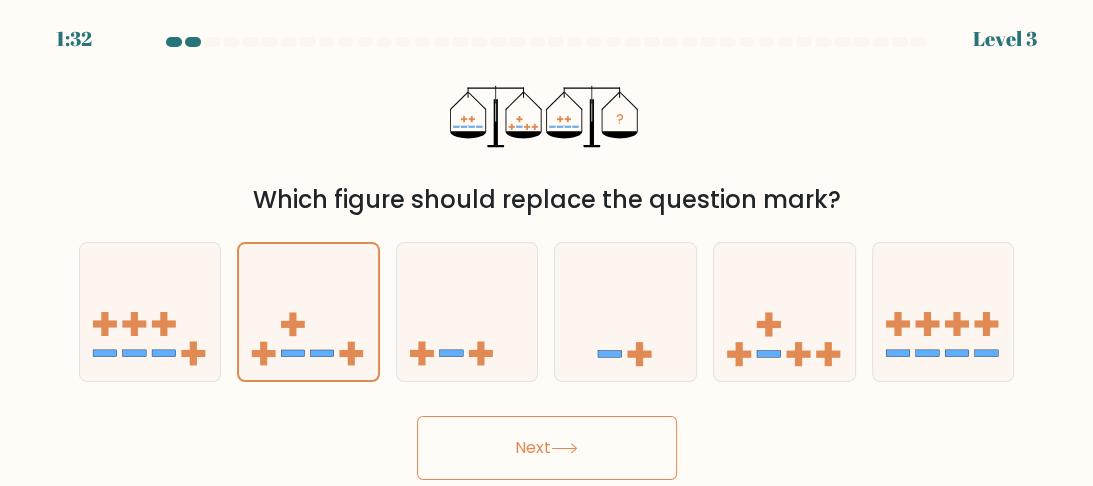 click on "Next" at bounding box center [547, 448] 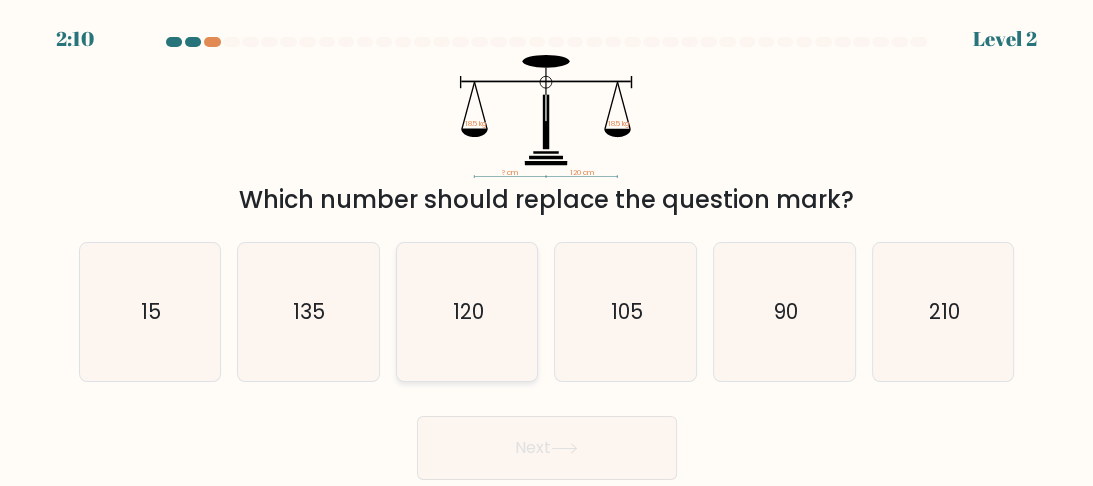 click on "120" 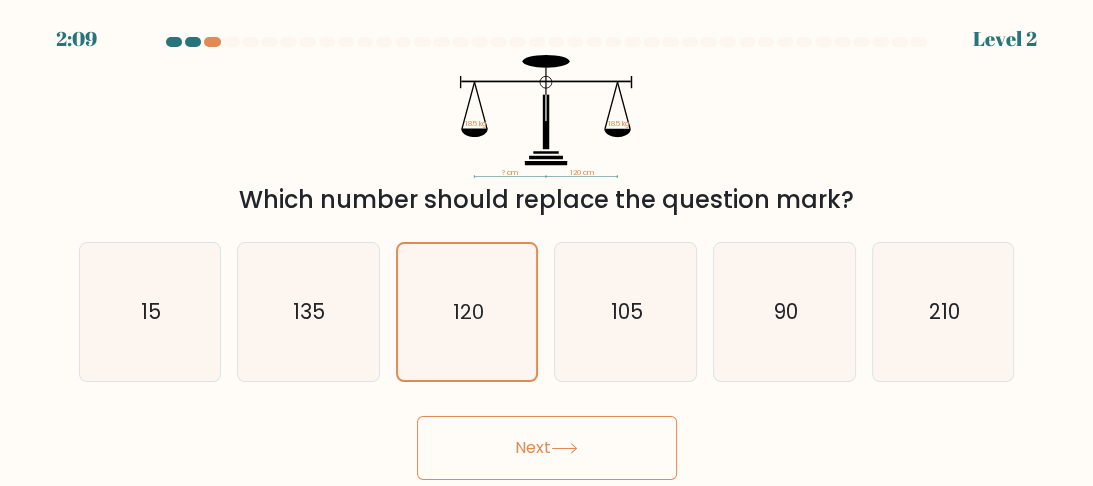 click on "Next" at bounding box center (547, 448) 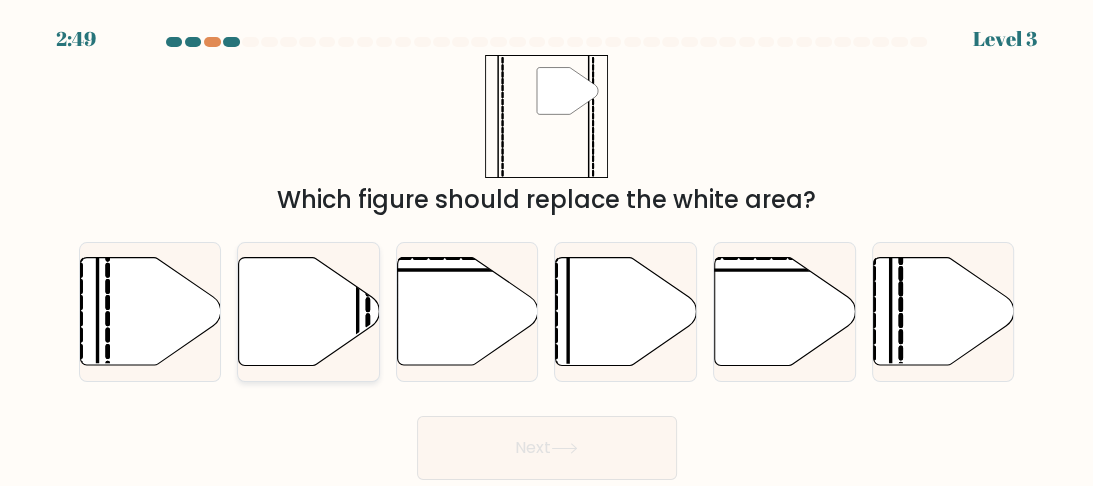 click 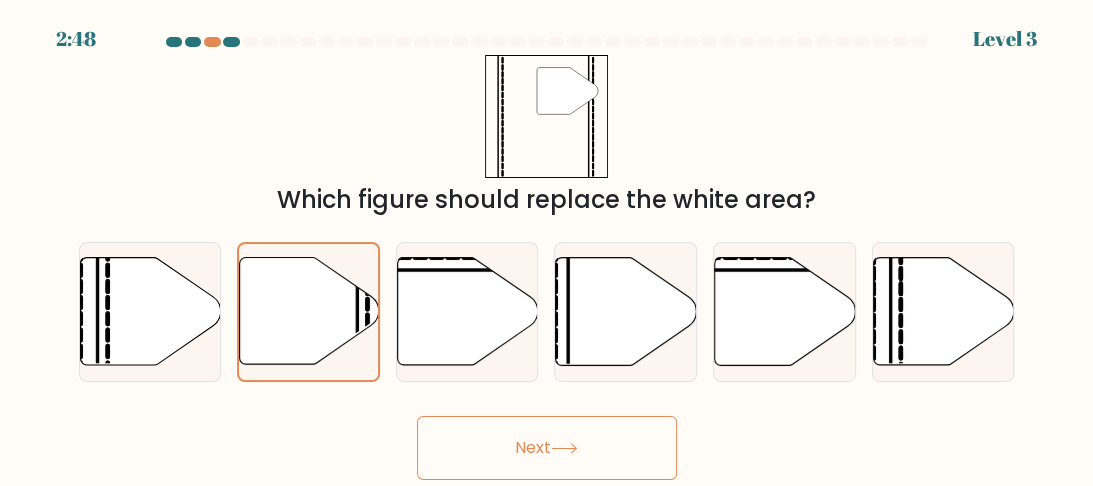 click 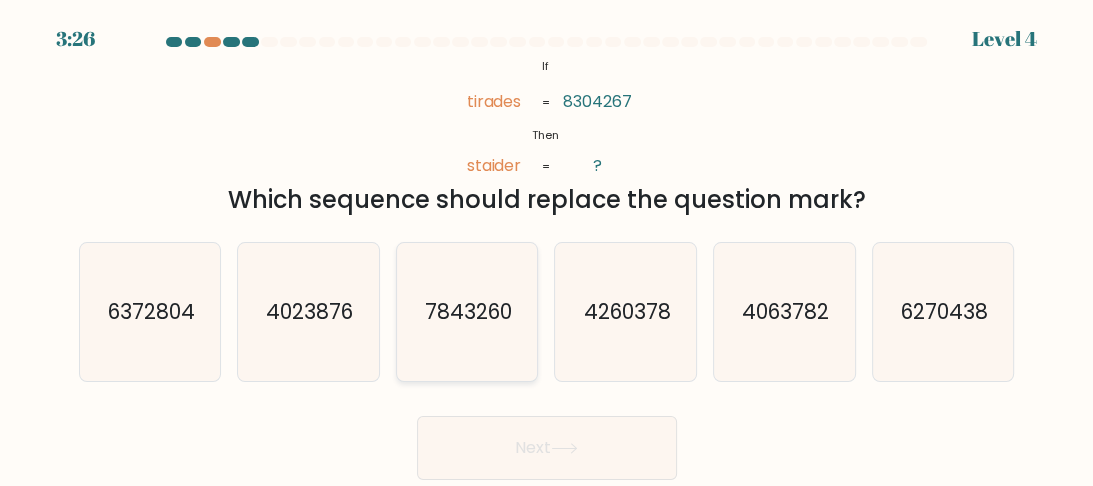 click on "7843260" 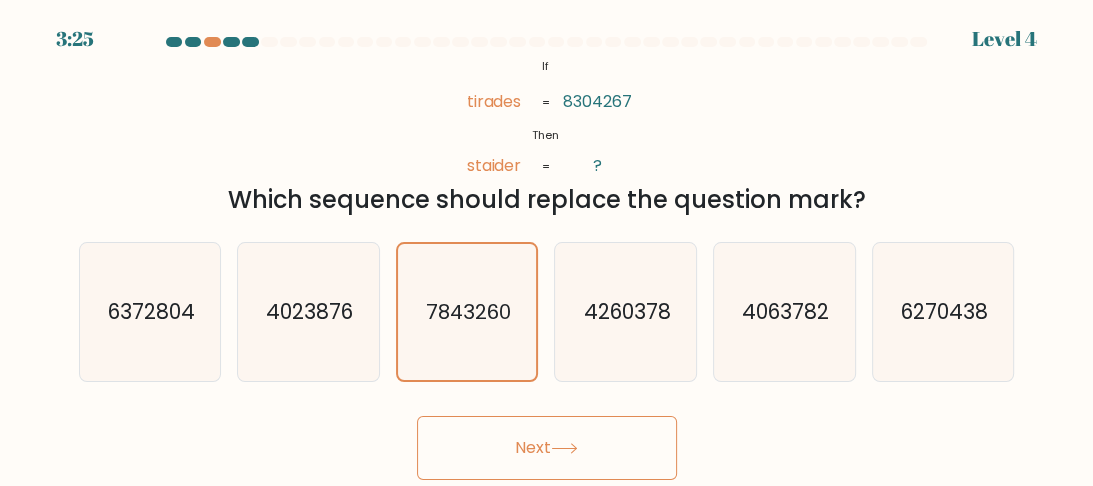 click on "Next" at bounding box center (547, 448) 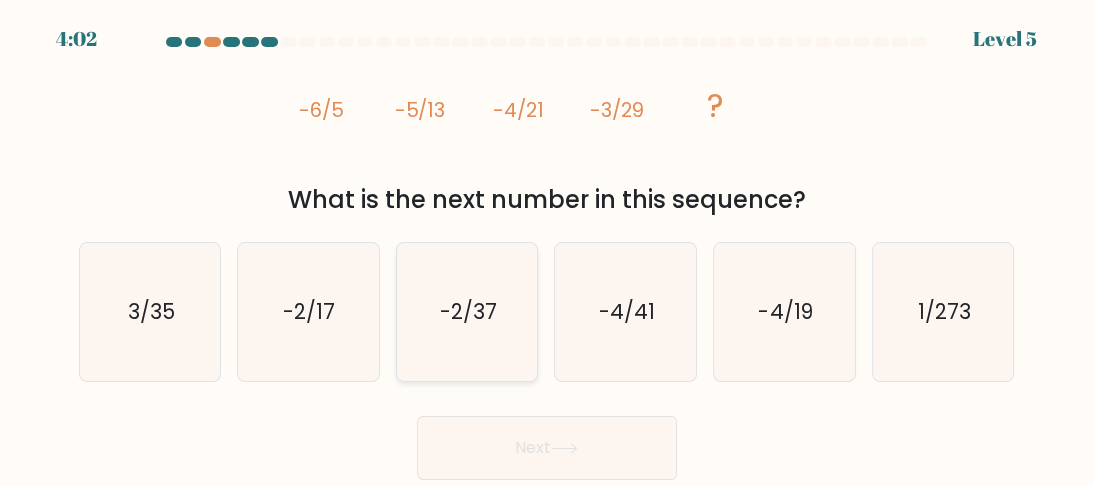 click on "-2/37" 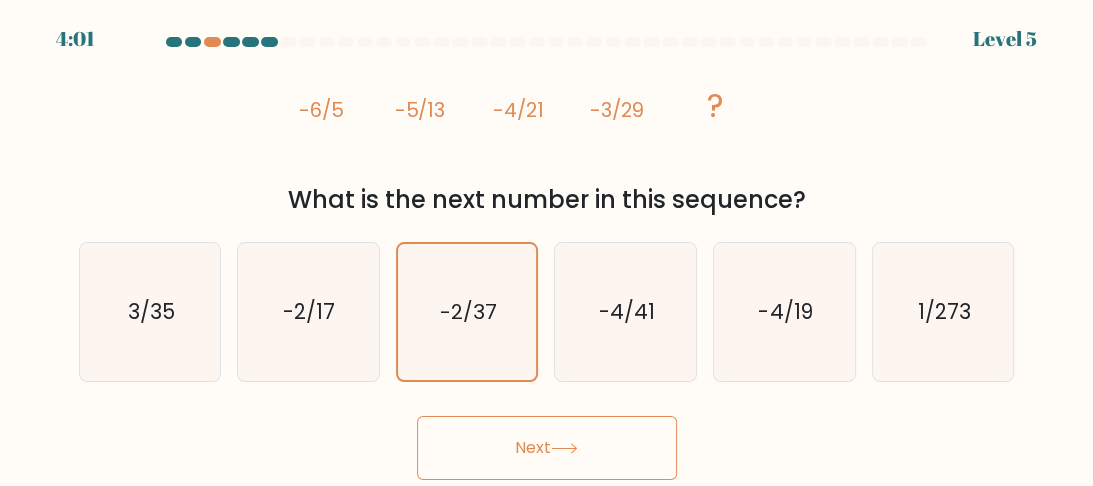 click on "Next" at bounding box center [547, 448] 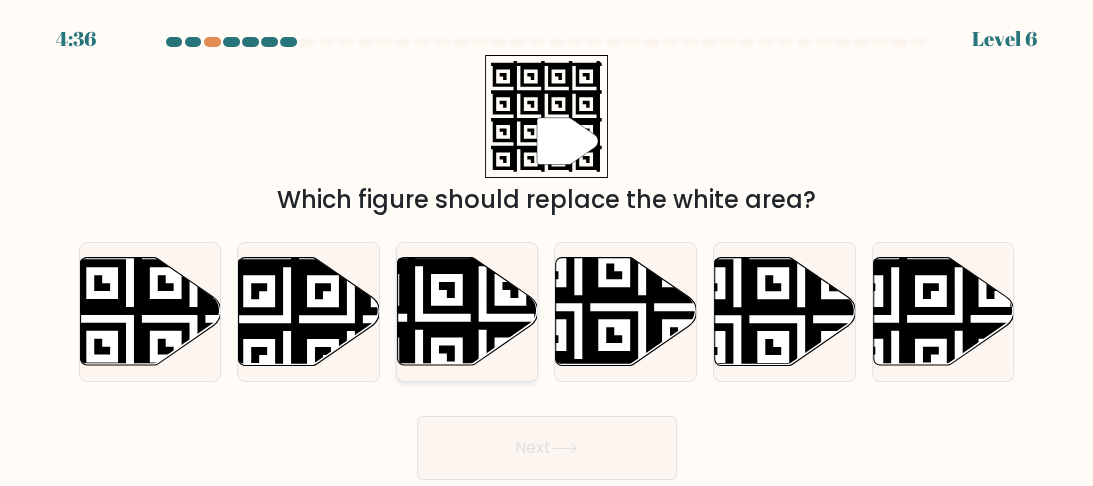 click 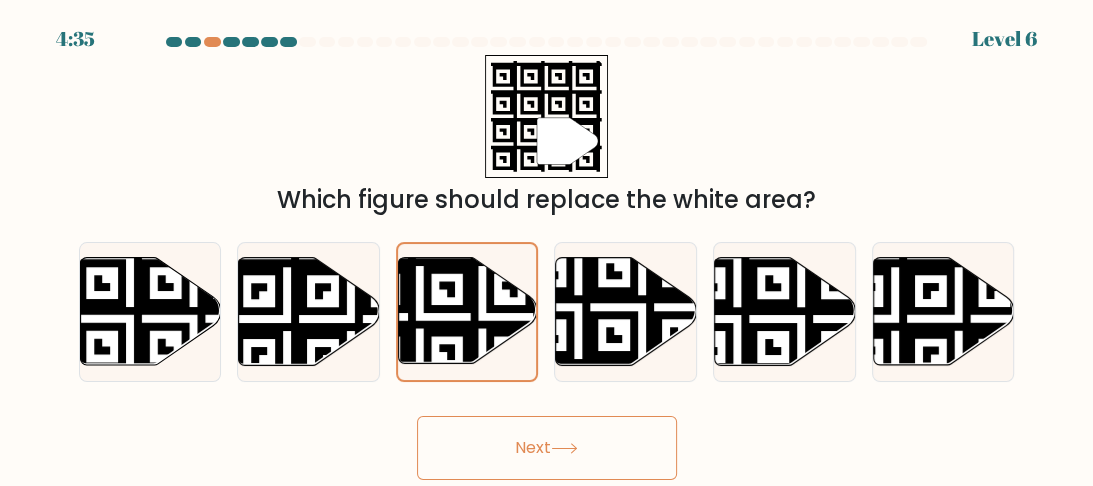 click on "Next" at bounding box center [547, 448] 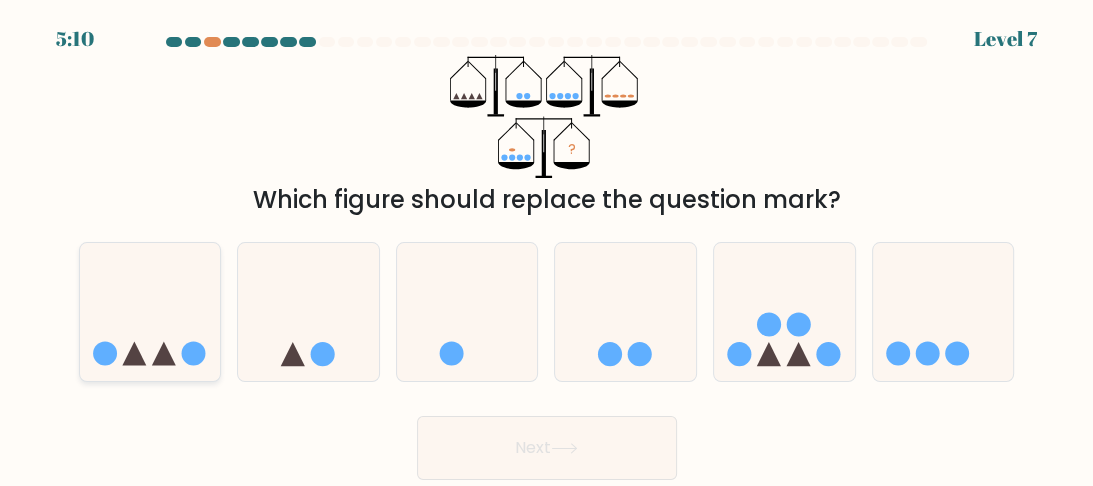 click 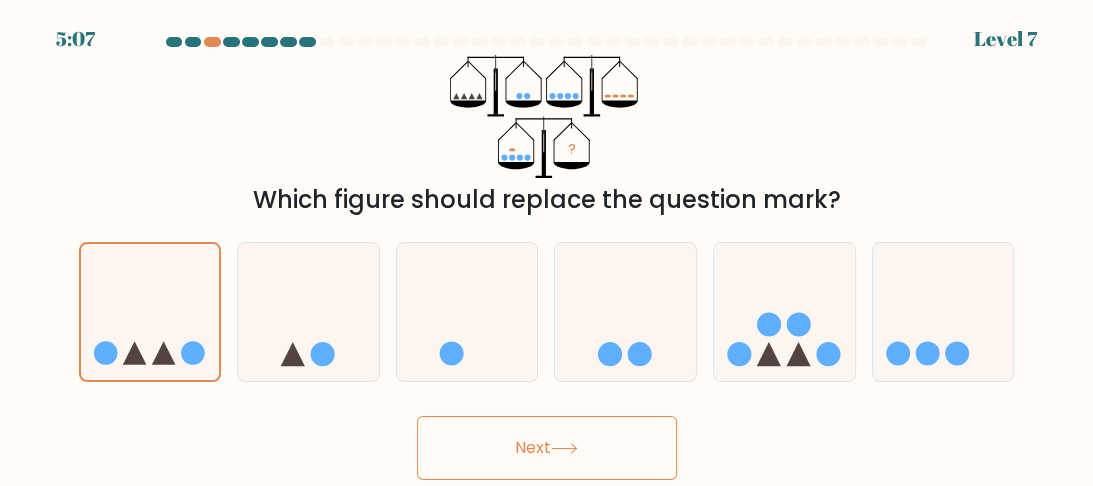 click on "Next" at bounding box center [547, 448] 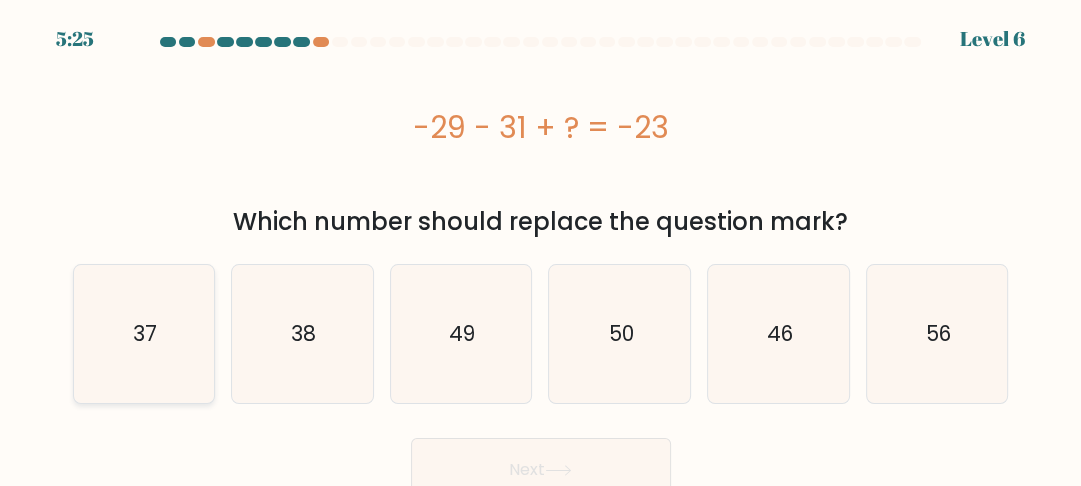 click on "37" 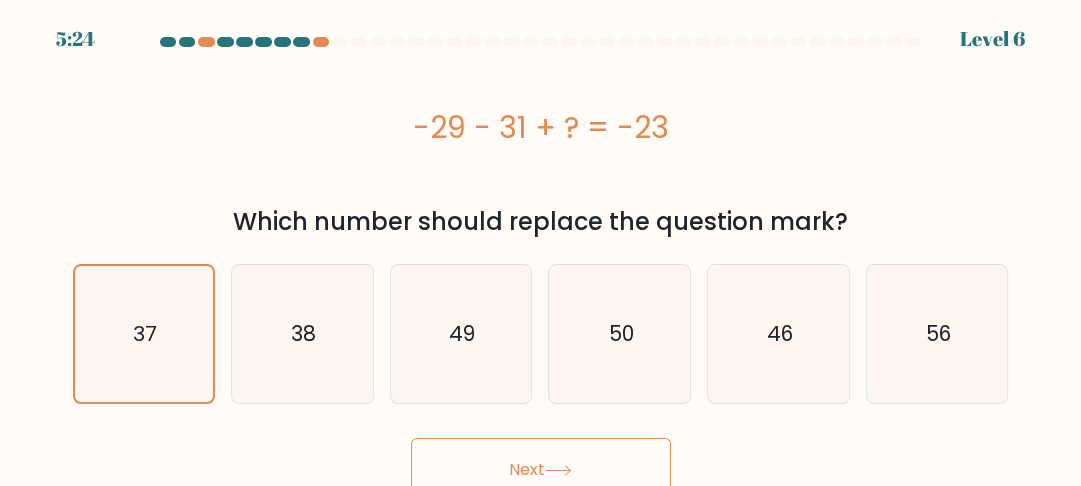 click on "Next" at bounding box center (541, 470) 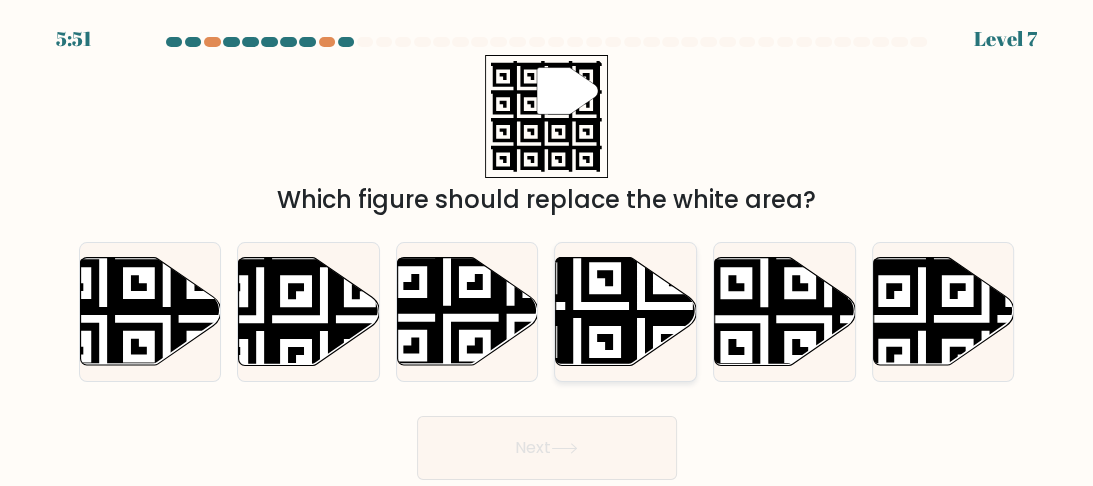 click 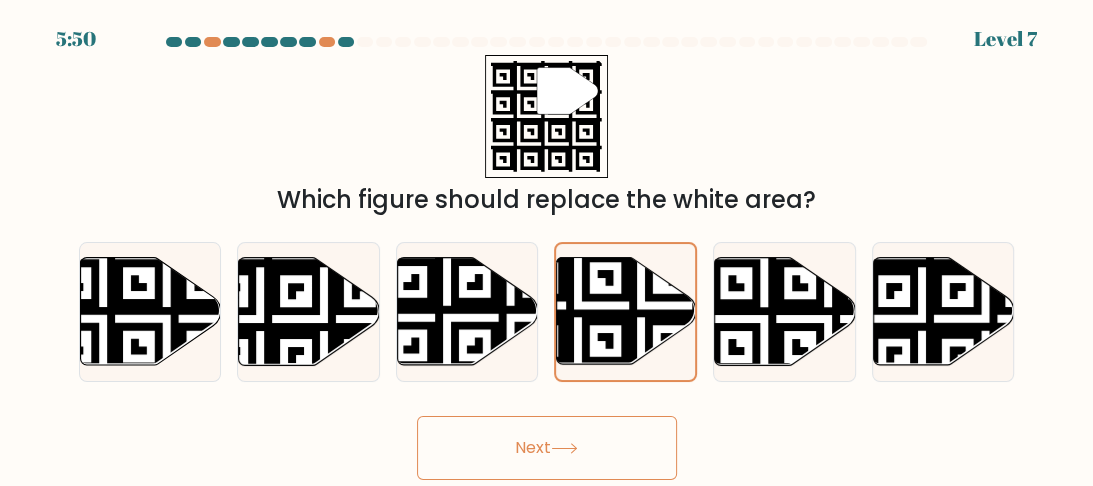 click on "Next" at bounding box center (547, 448) 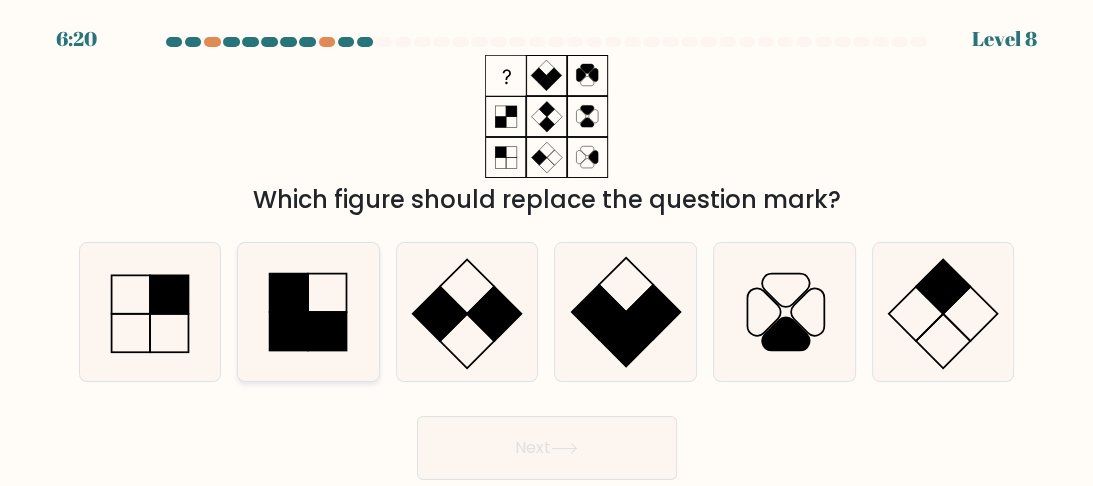click 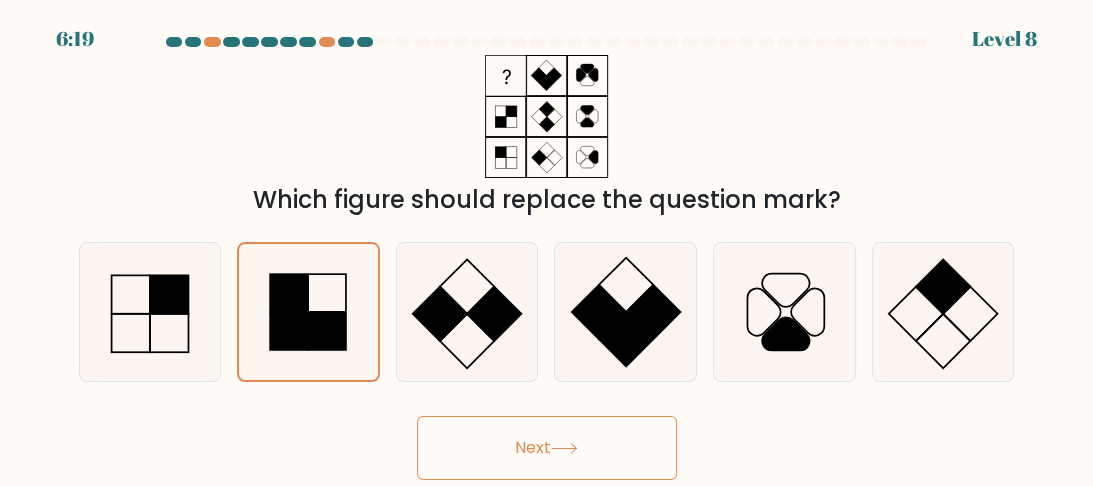 click on "Next" at bounding box center (547, 448) 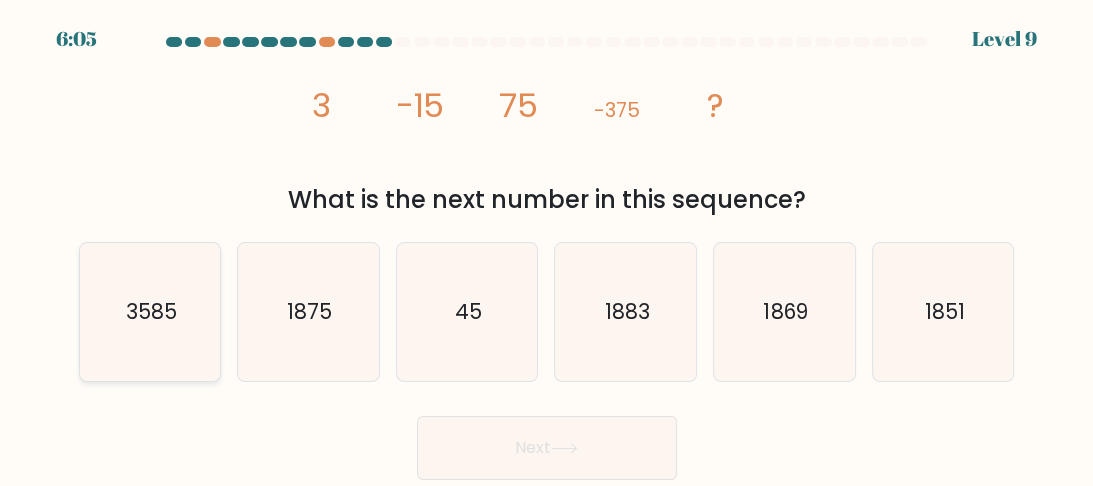click on "3585" 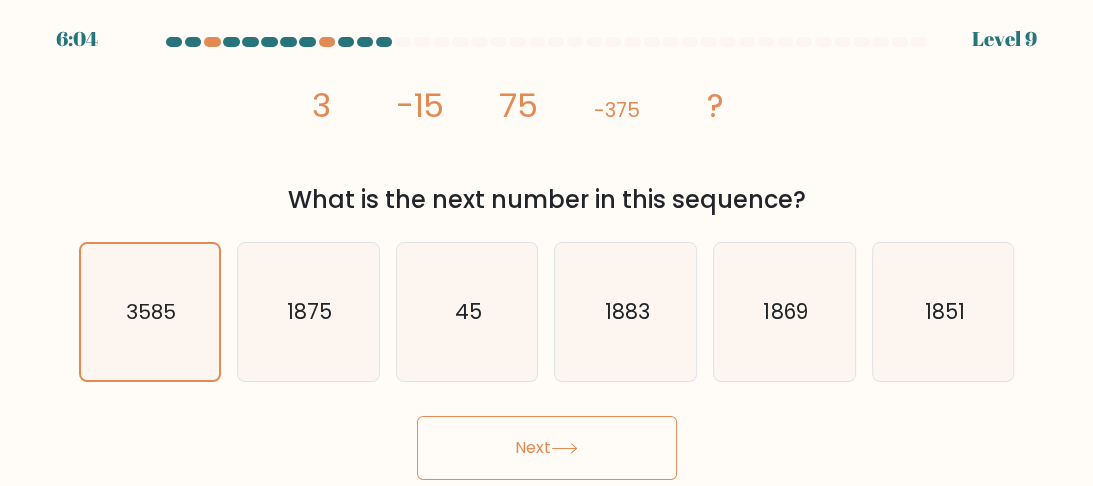 click on "Next" at bounding box center [547, 448] 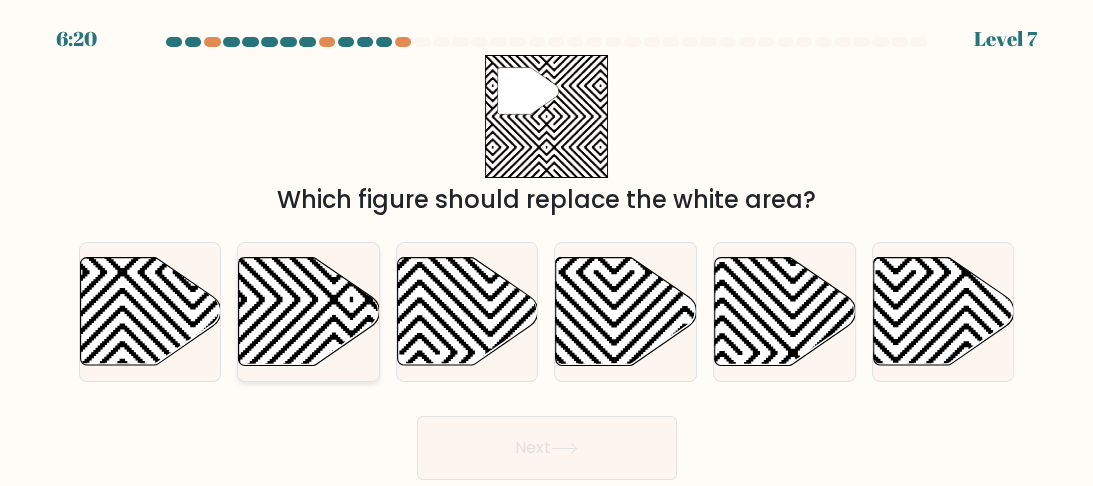 click 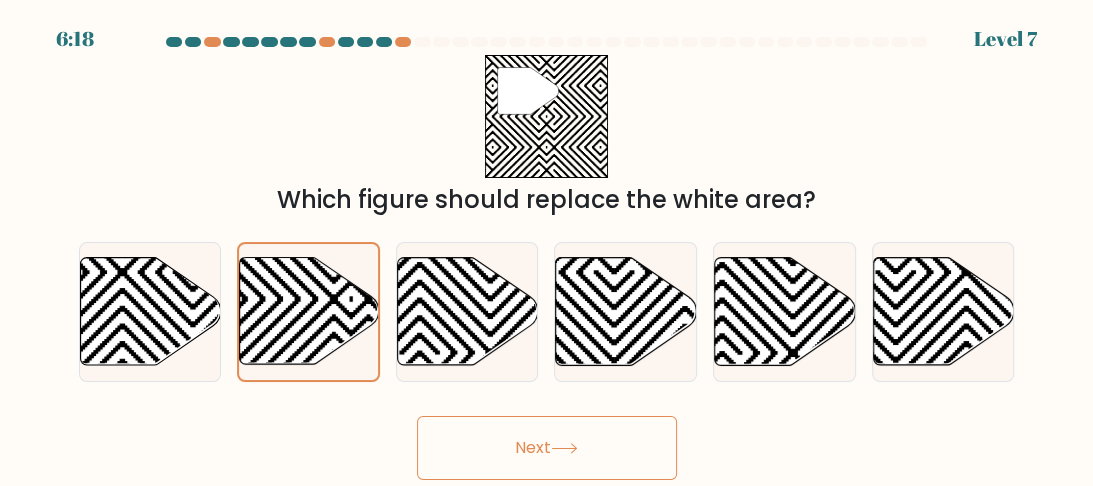 click on "Next" at bounding box center [547, 448] 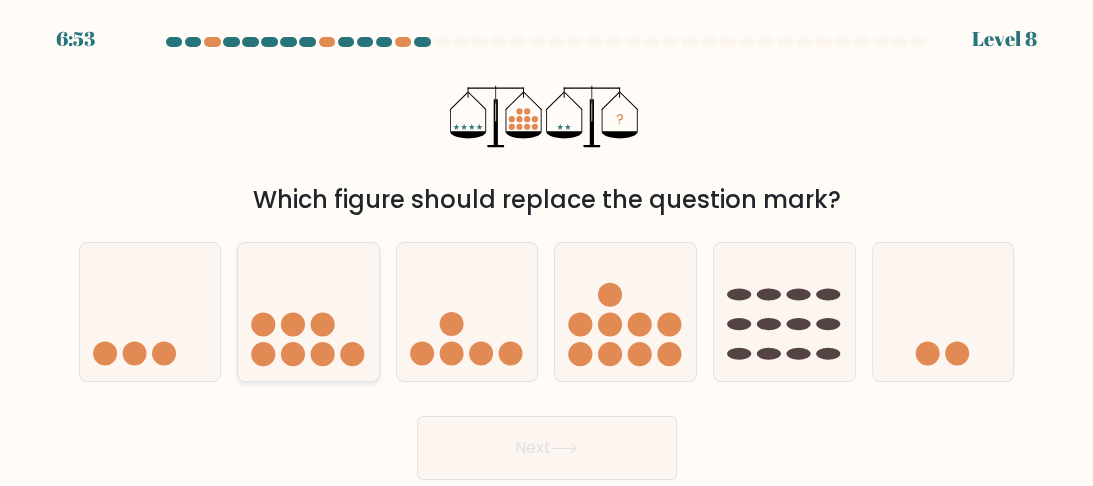 click 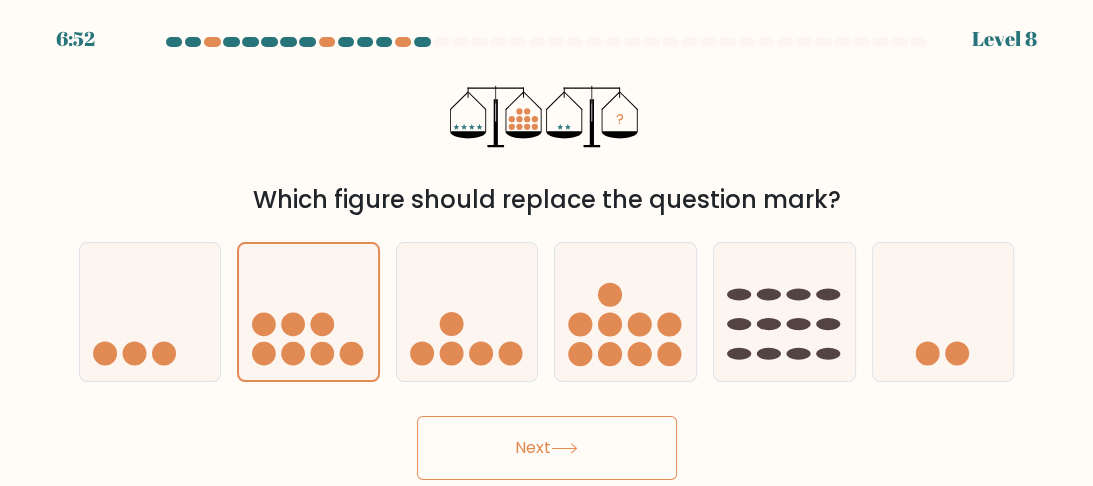 click on "Next" at bounding box center (547, 448) 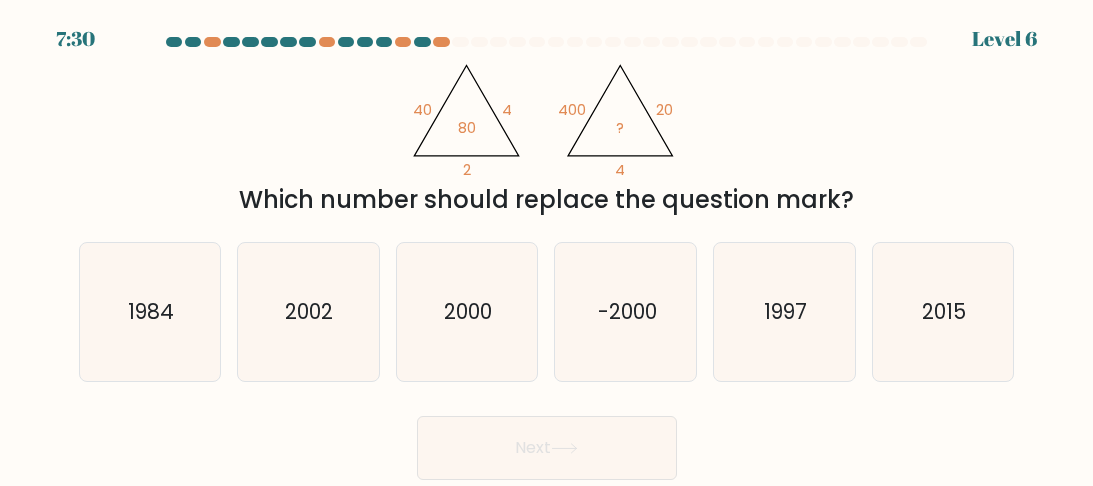 scroll, scrollTop: 0, scrollLeft: 0, axis: both 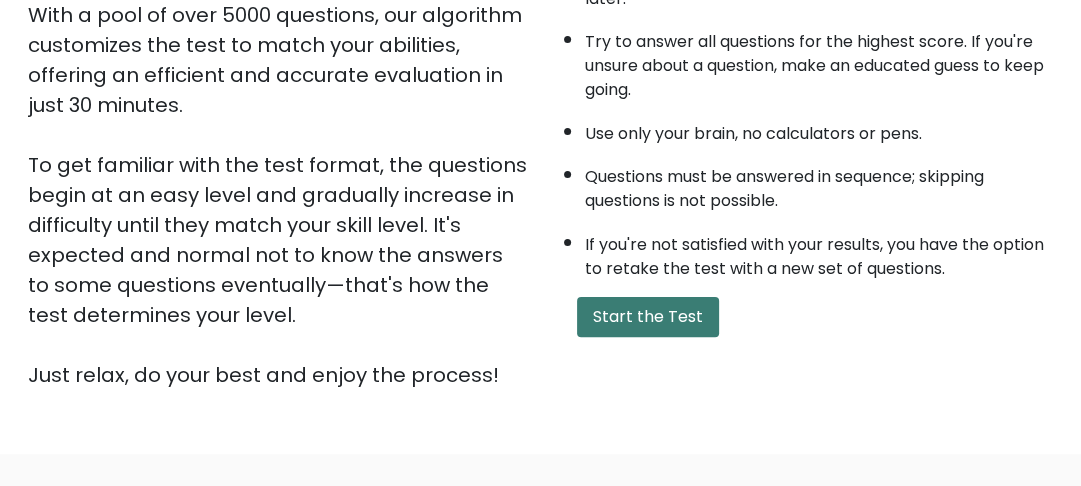 click on "Start the Test" at bounding box center (648, 317) 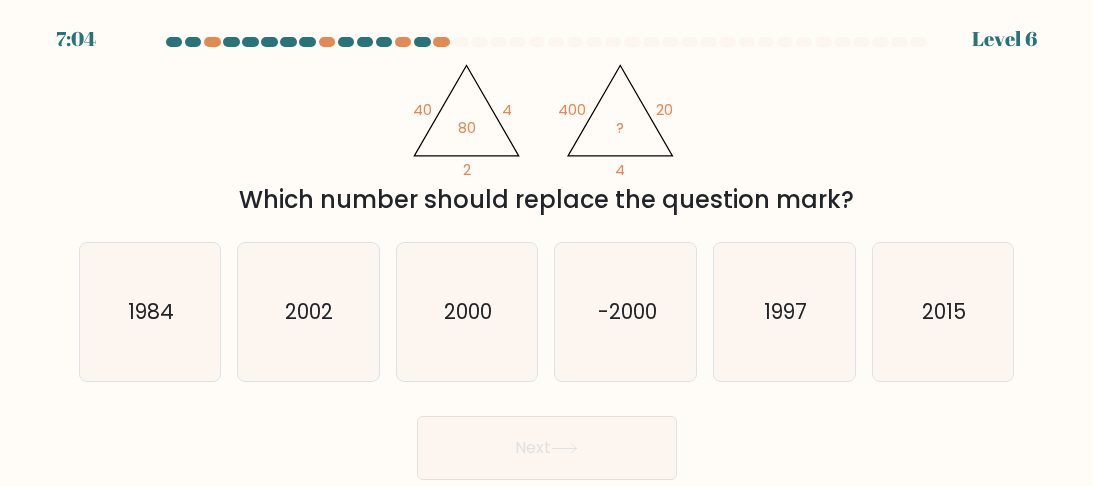 scroll, scrollTop: 0, scrollLeft: 0, axis: both 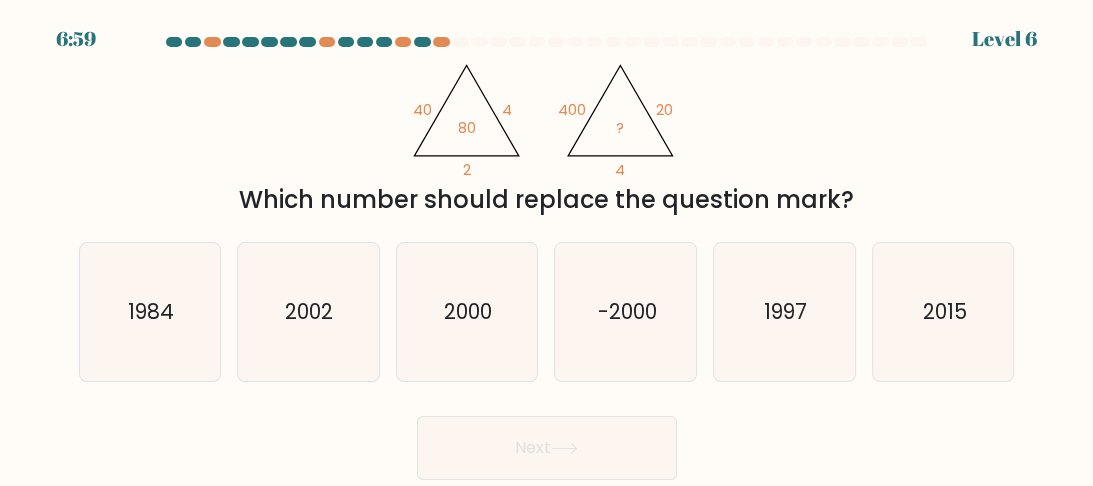 click on "d.
-2000" at bounding box center (625, 312) 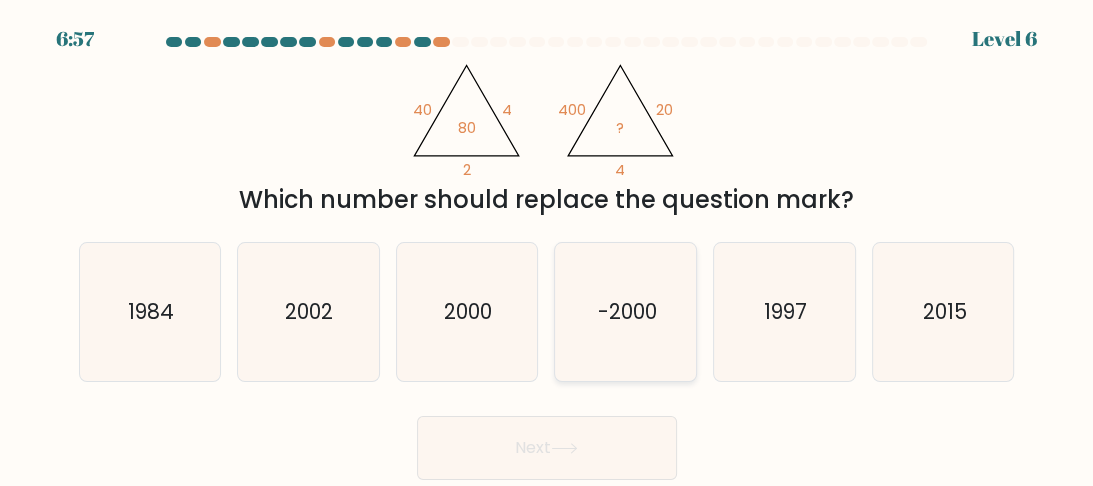 click on "-2000" 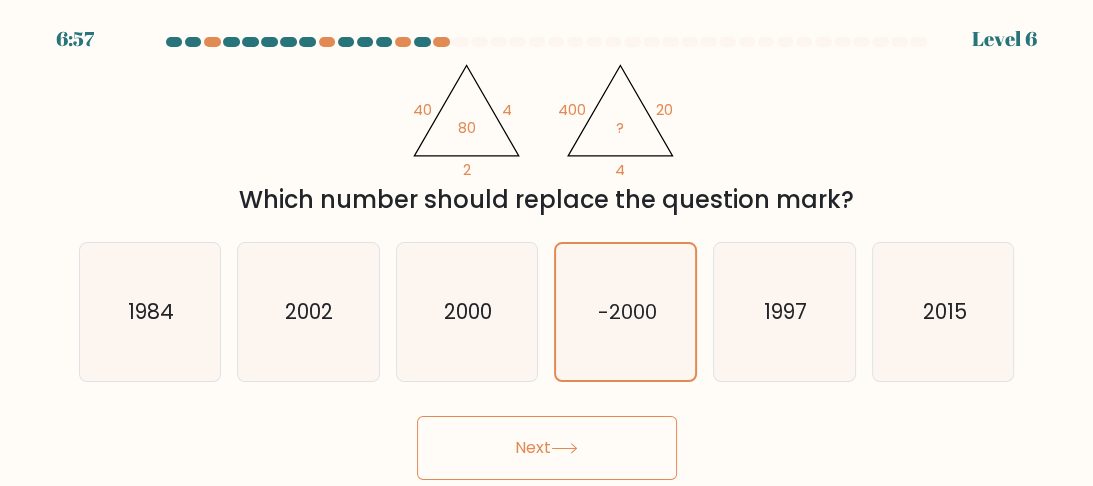 click on "Next" at bounding box center [547, 448] 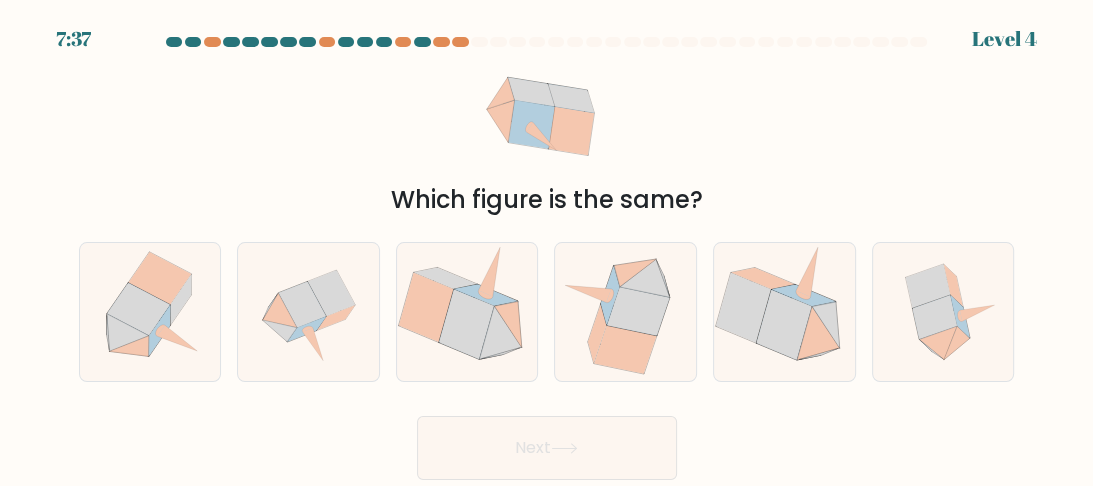 click 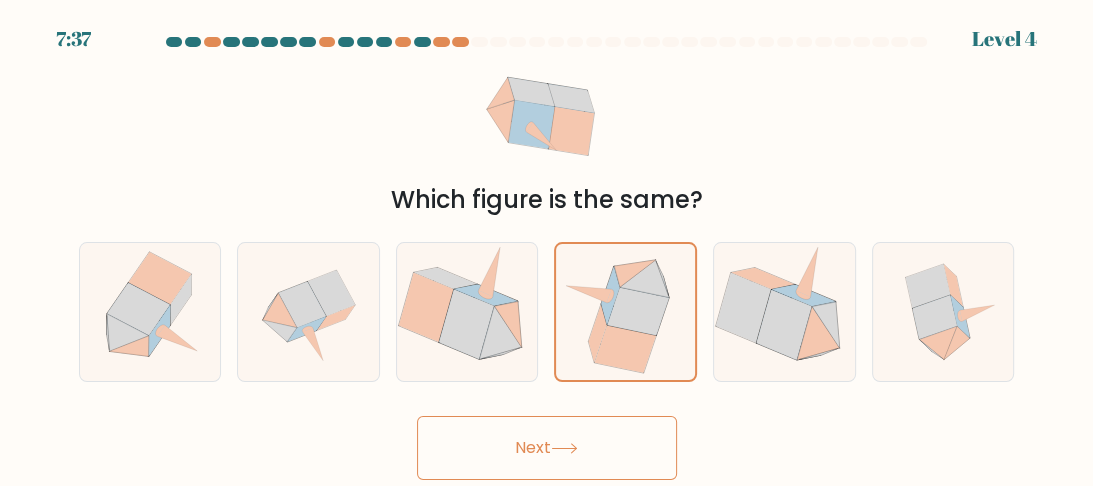 click on "Next" at bounding box center (547, 448) 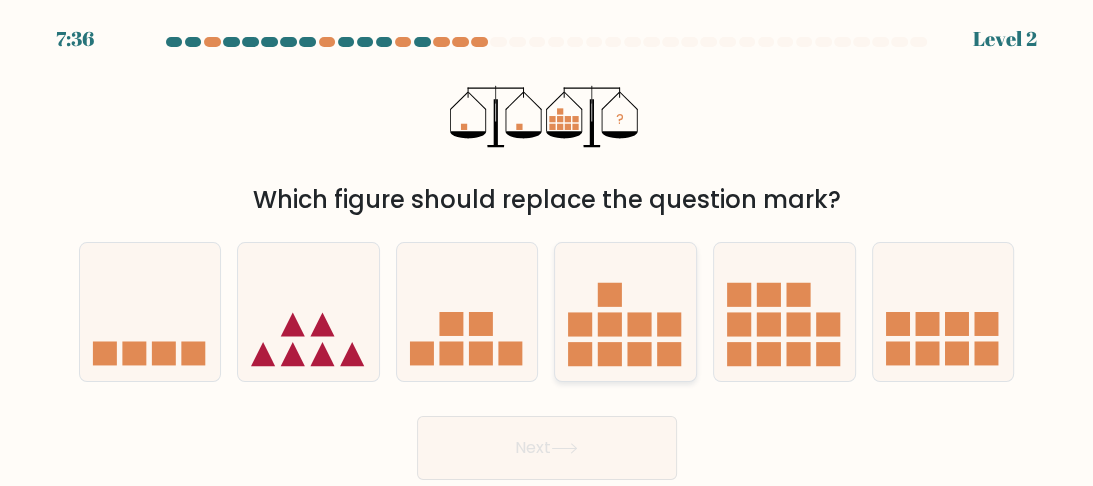 click 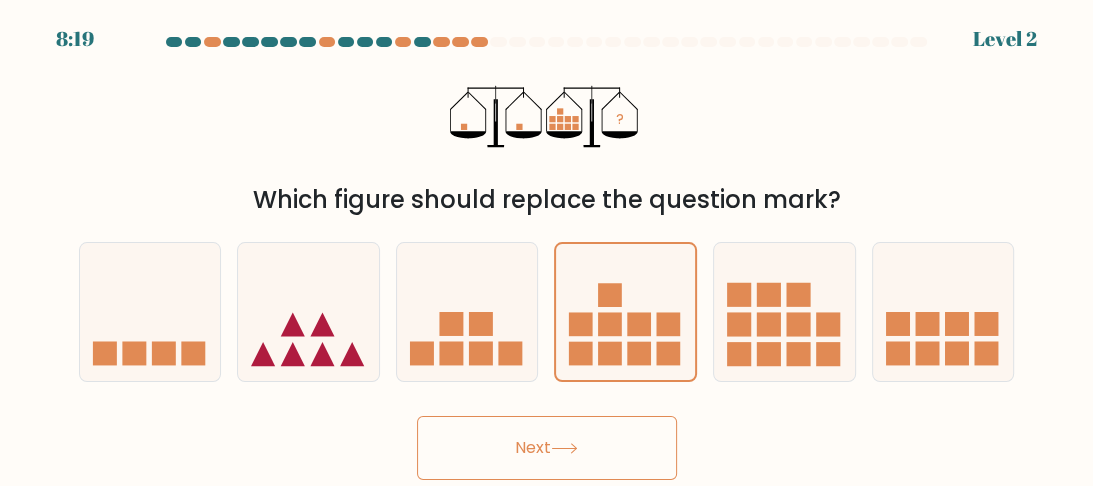 click on "Next" at bounding box center [547, 448] 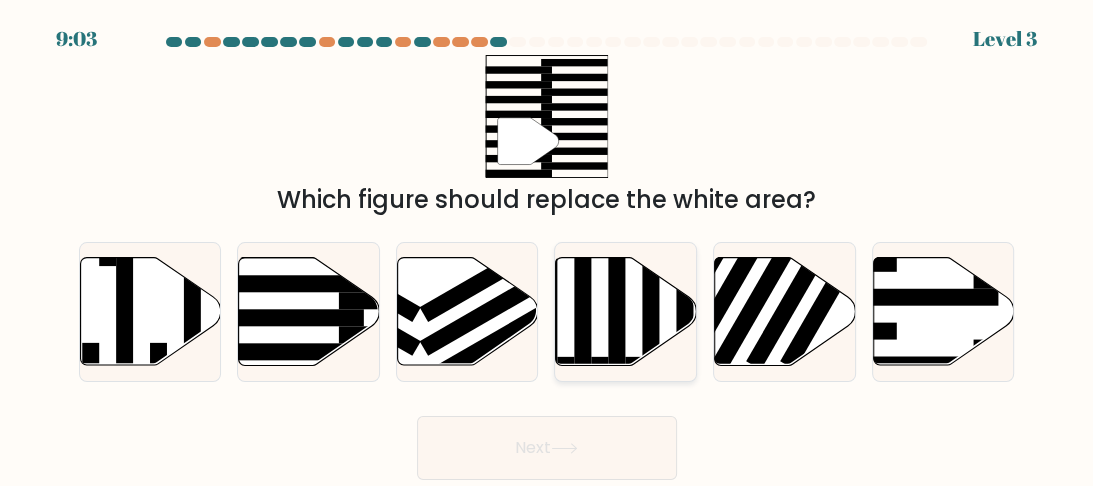 click 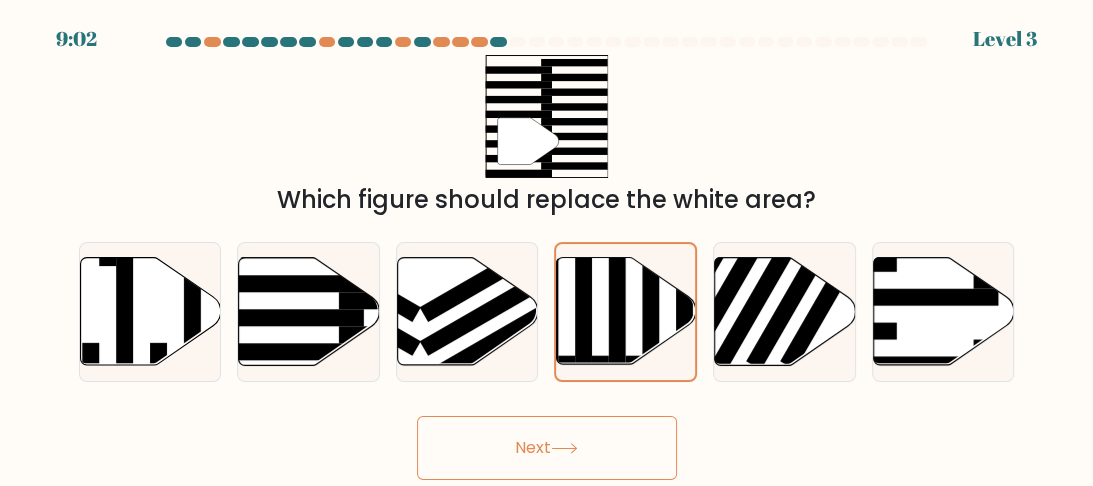 drag, startPoint x: 596, startPoint y: 412, endPoint x: 592, endPoint y: 423, distance: 11.7046995 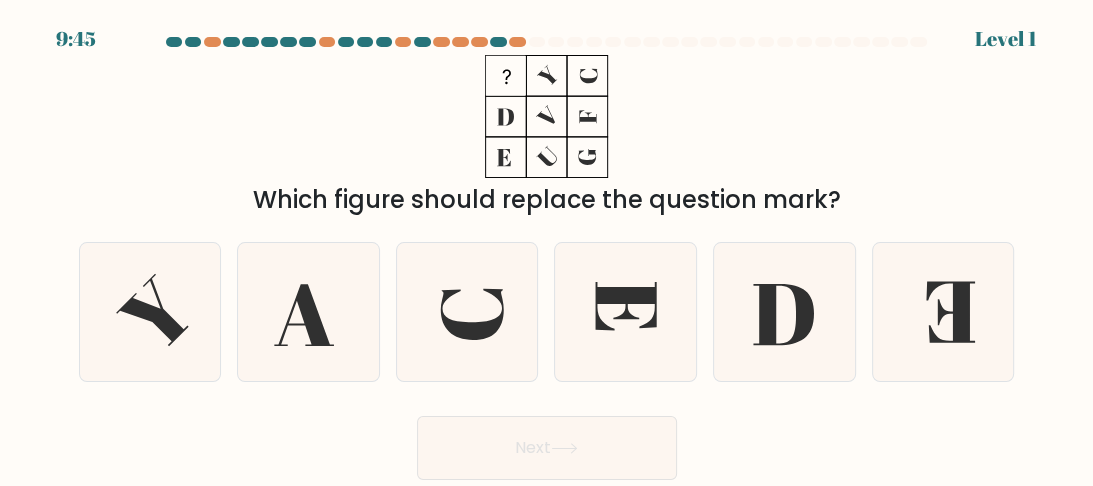 click 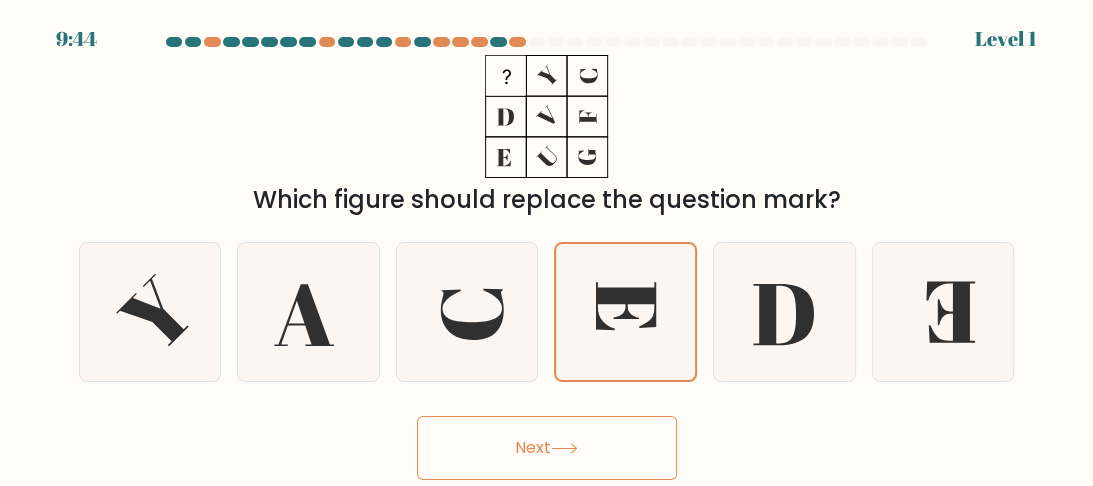 click on "Next" at bounding box center (547, 448) 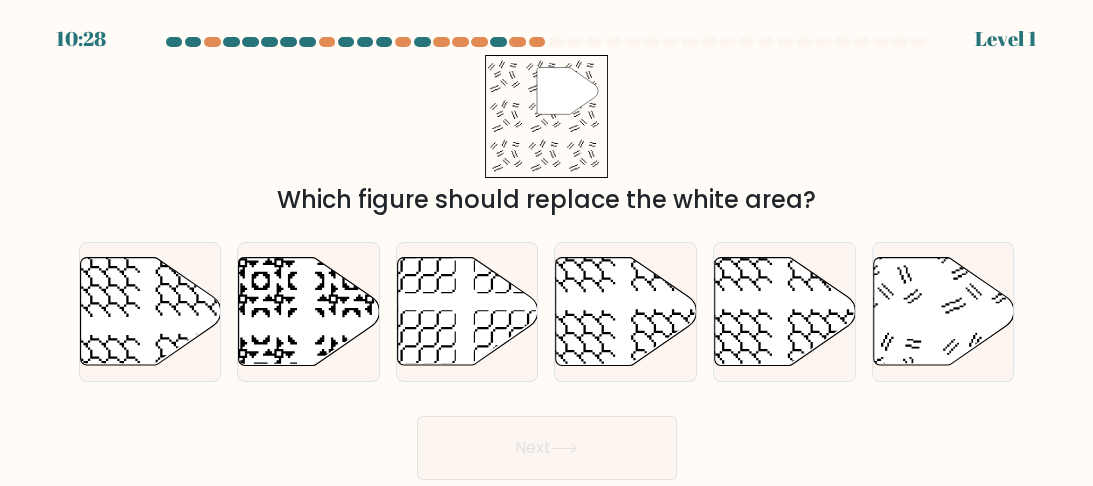 click 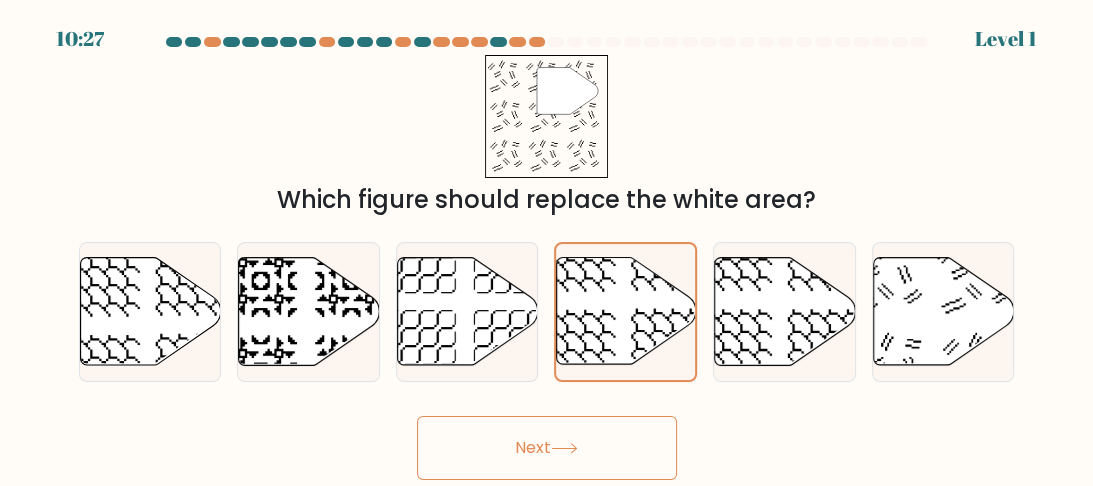 click on "Next" at bounding box center (547, 448) 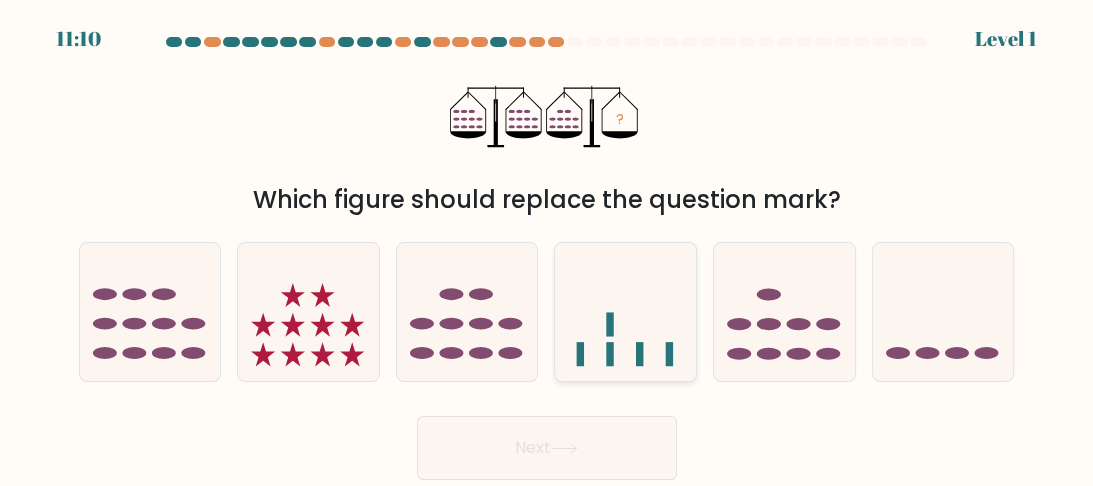 click 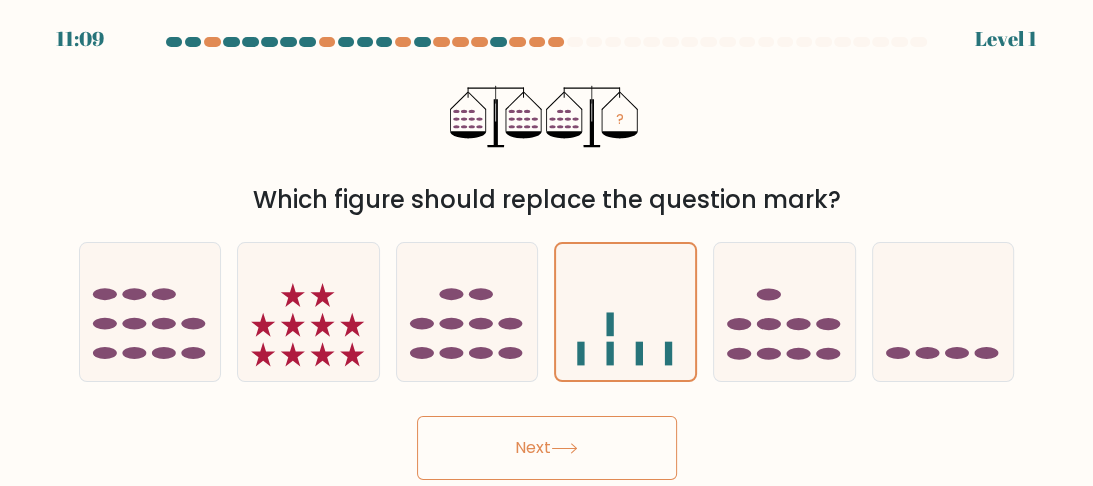 click on "Next" at bounding box center (547, 448) 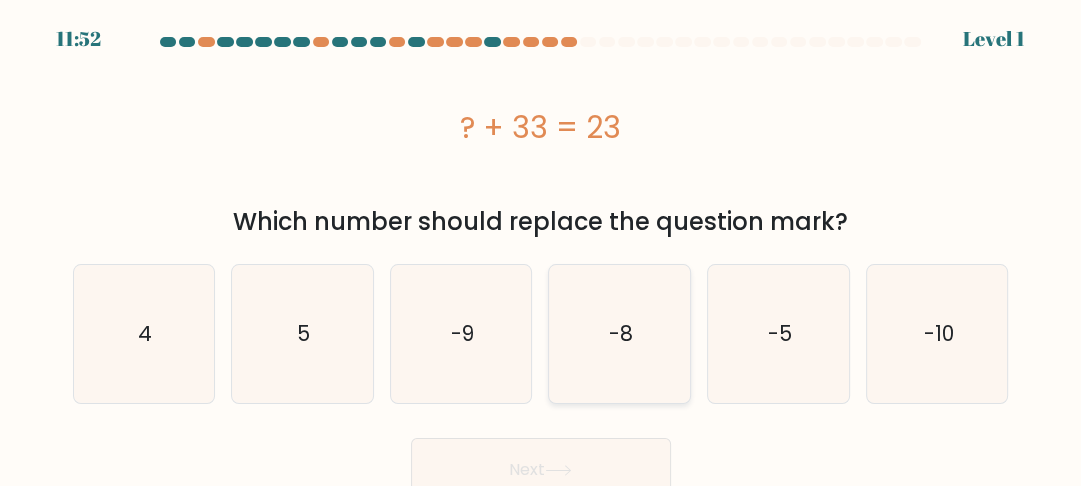 click on "-8" 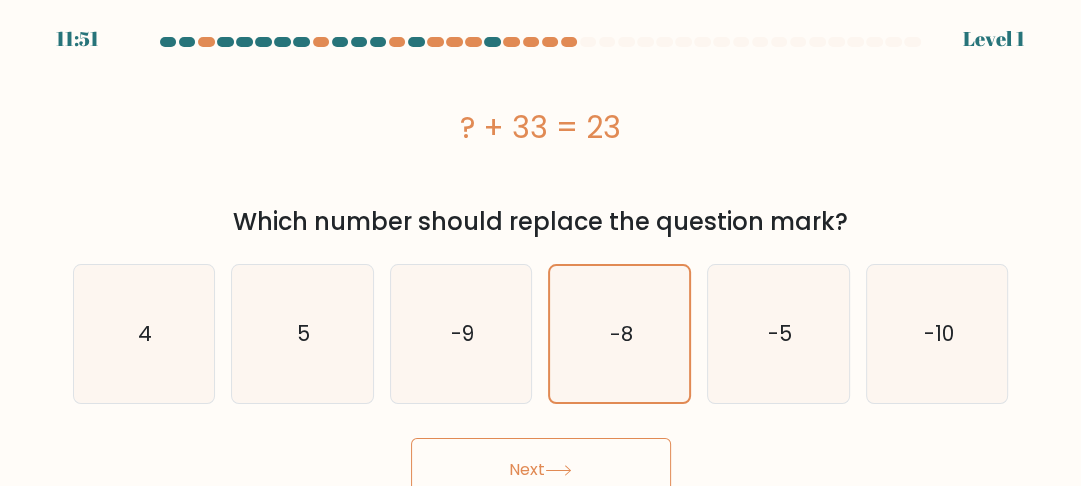 drag, startPoint x: 589, startPoint y: 415, endPoint x: 577, endPoint y: 431, distance: 20 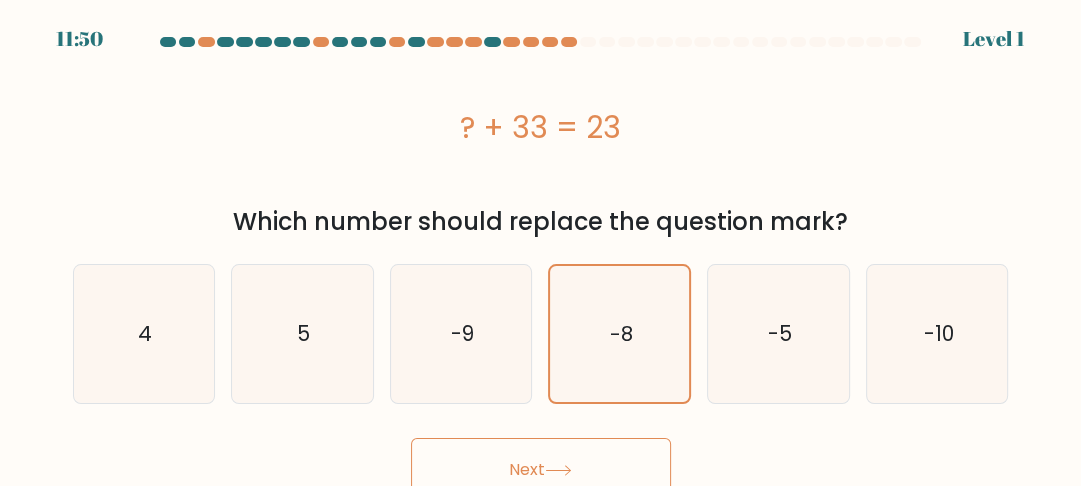 click on "Next" at bounding box center [541, 470] 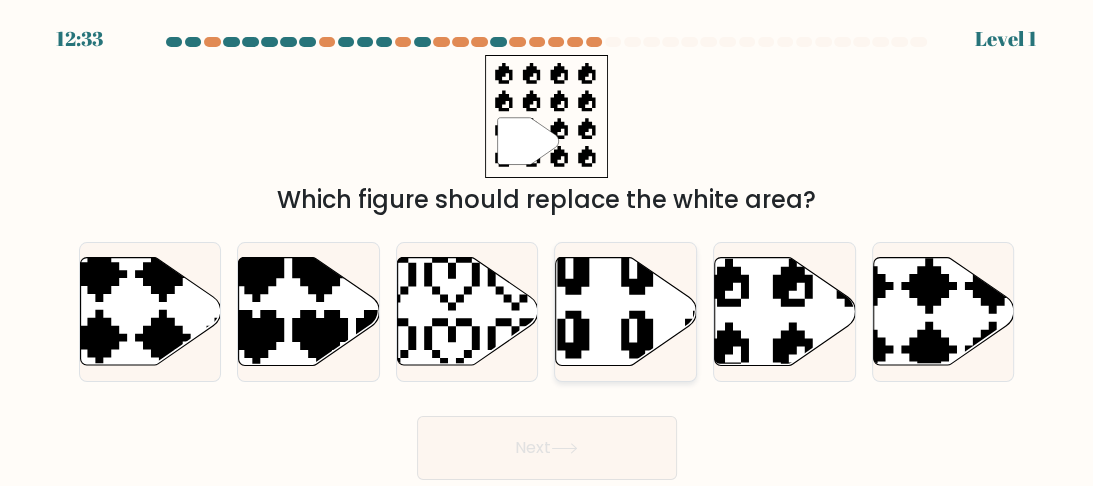click 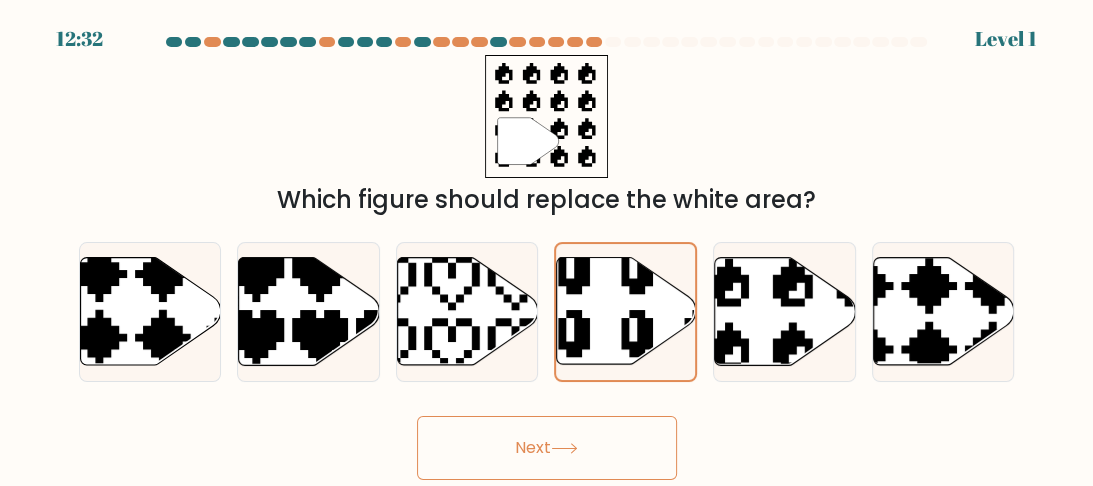 click on "Next" at bounding box center (547, 448) 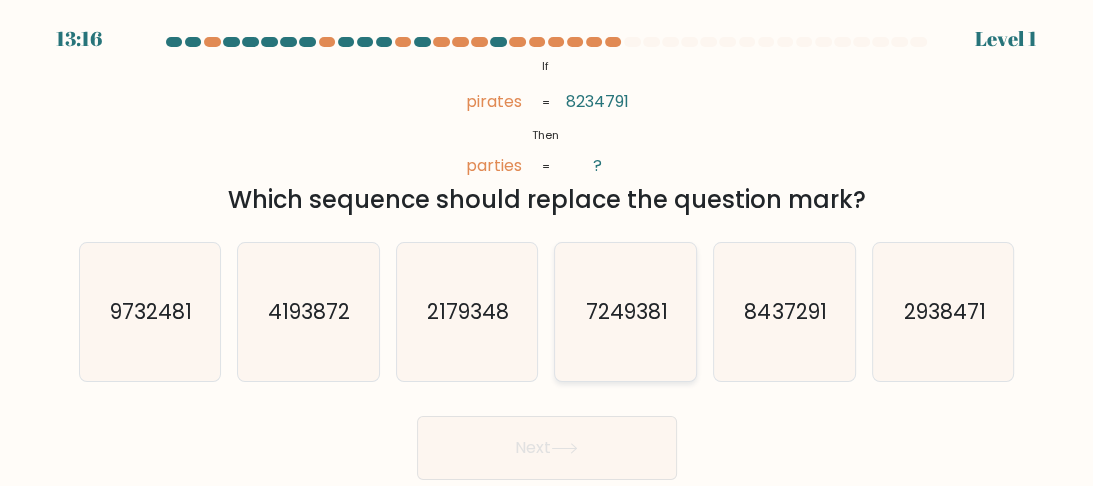click on "7249381" 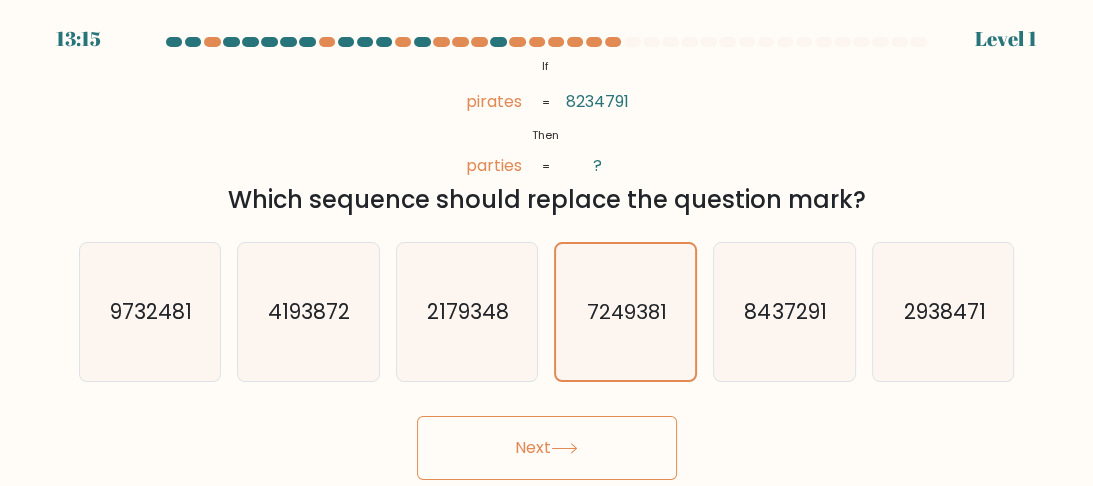 click 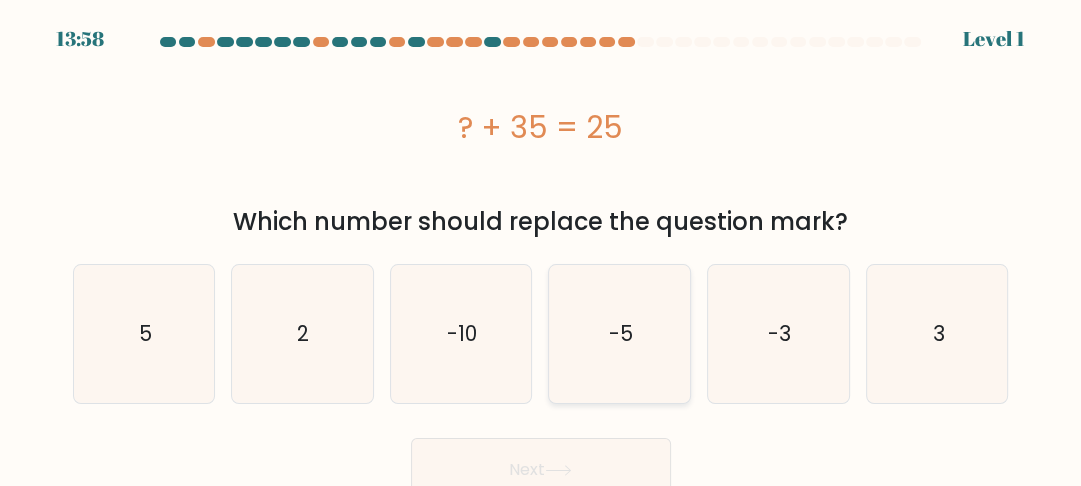 click on "-5" 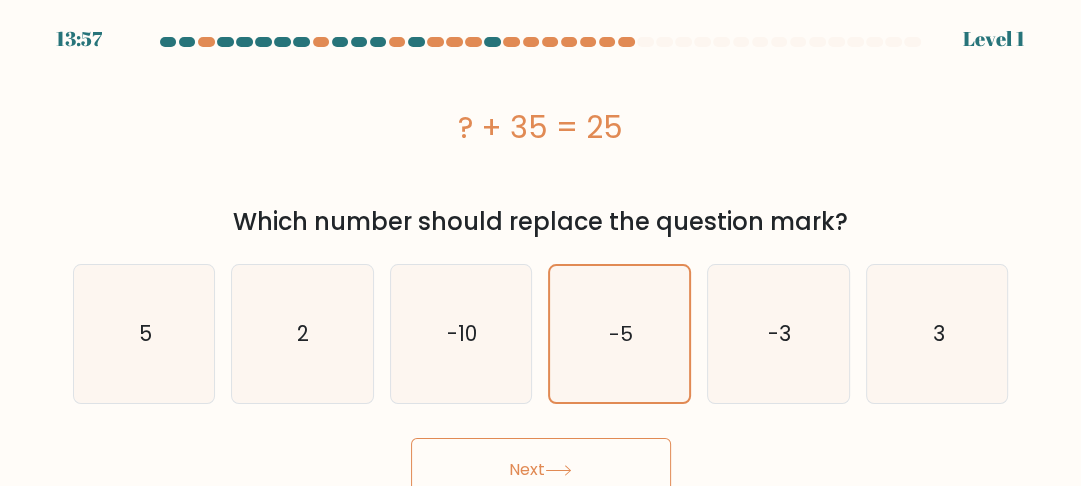 click on "Next" at bounding box center [541, 470] 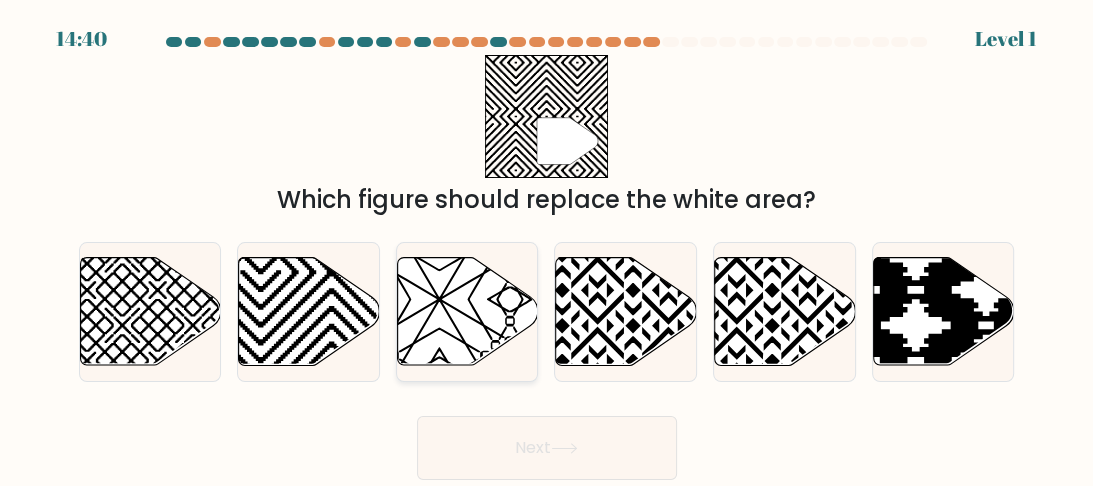 click 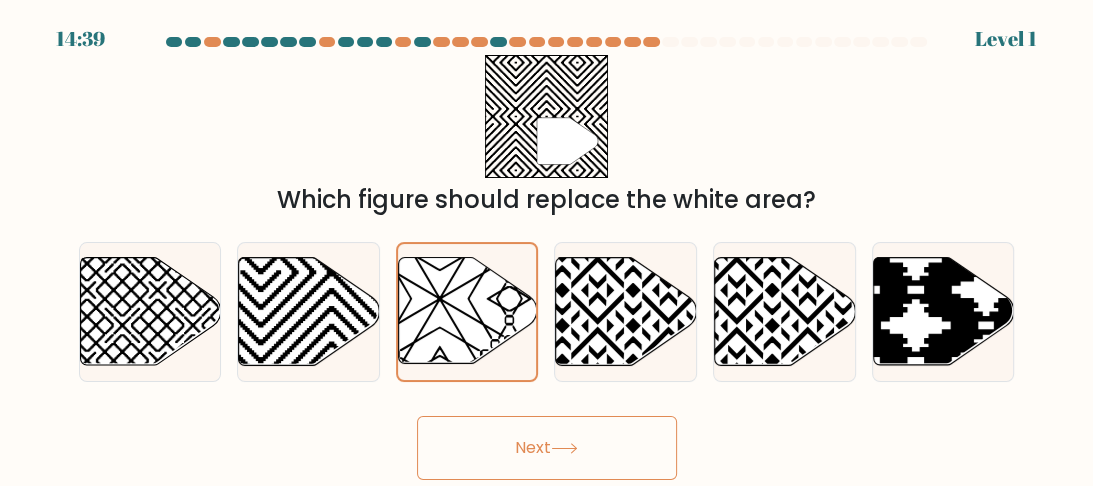 click on "Next" at bounding box center [547, 448] 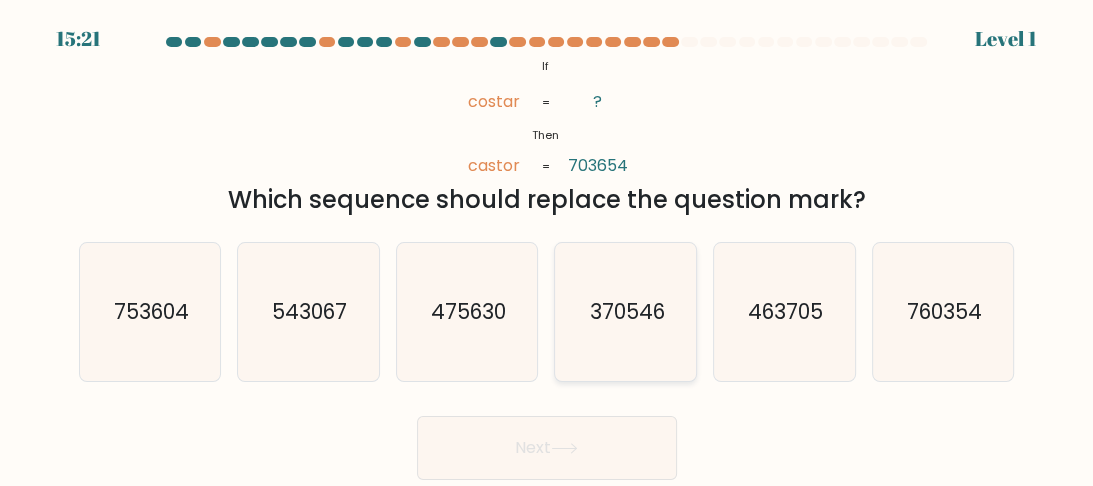 click on "370546" 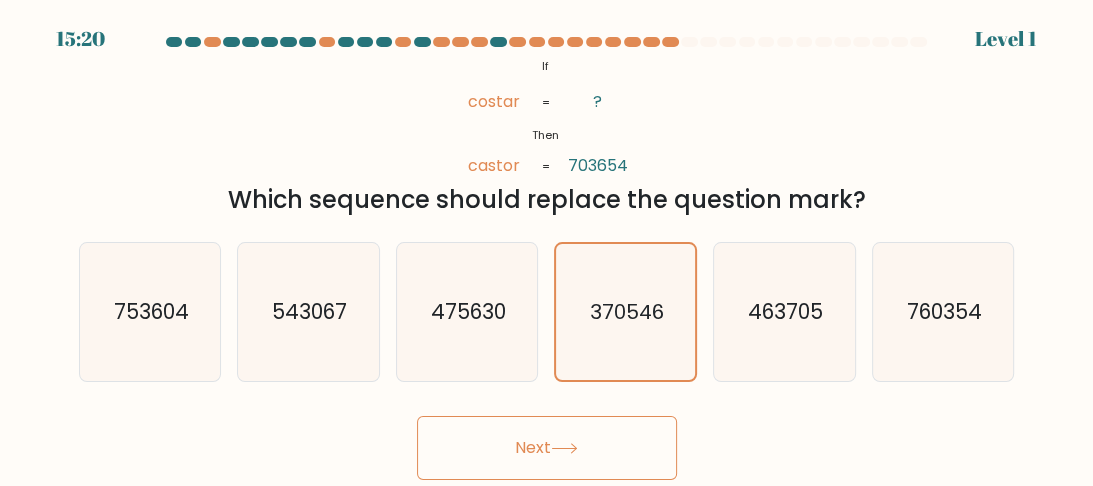 click on "Next" at bounding box center [547, 448] 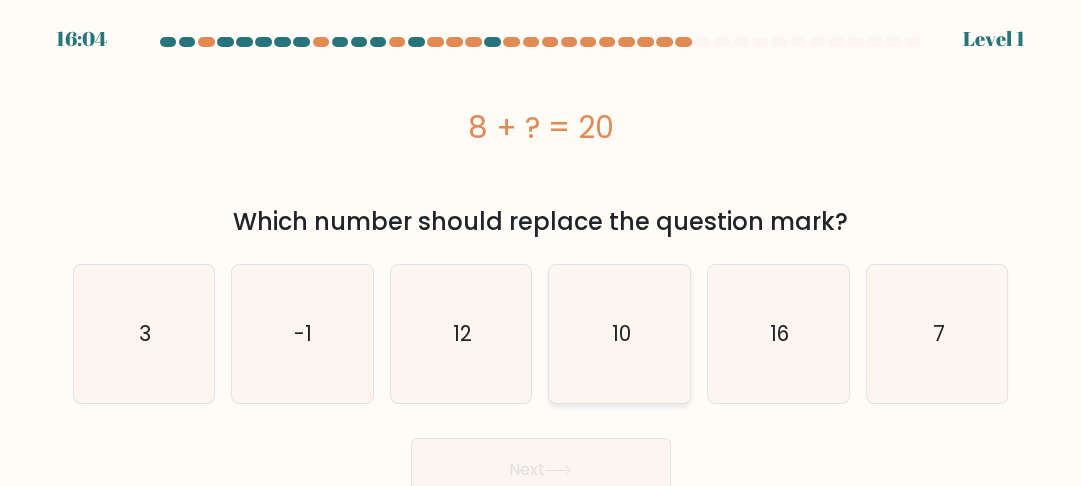 click on "10" 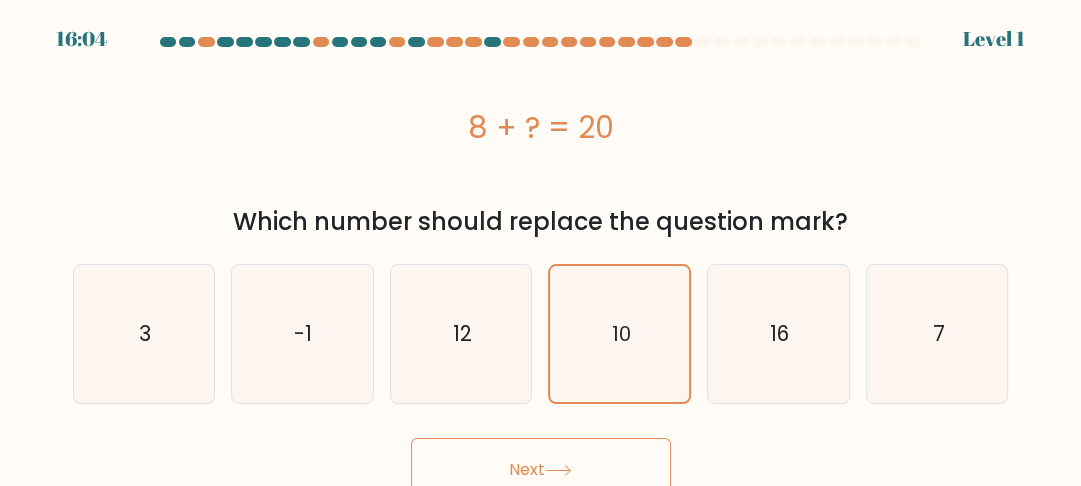 click on "Next" at bounding box center (541, 465) 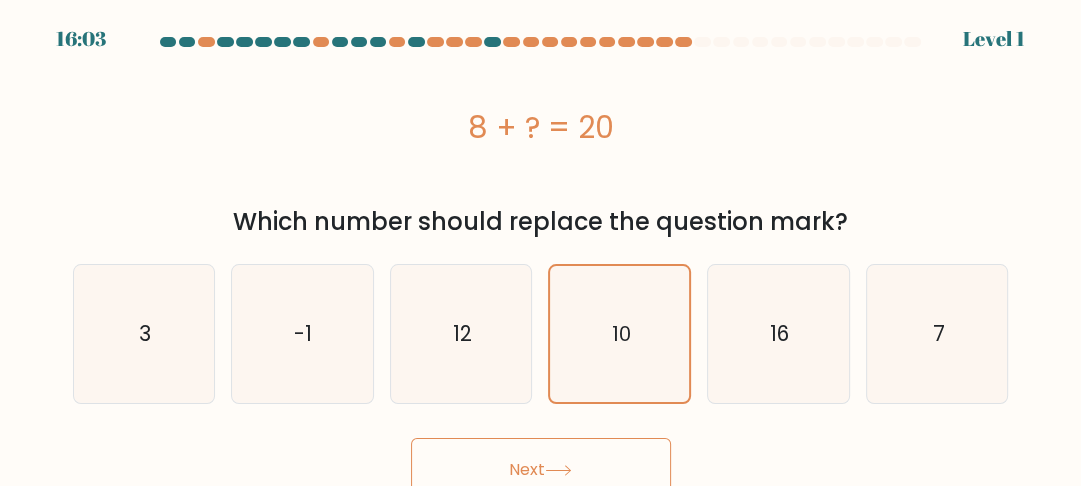 click on "Next" at bounding box center [541, 470] 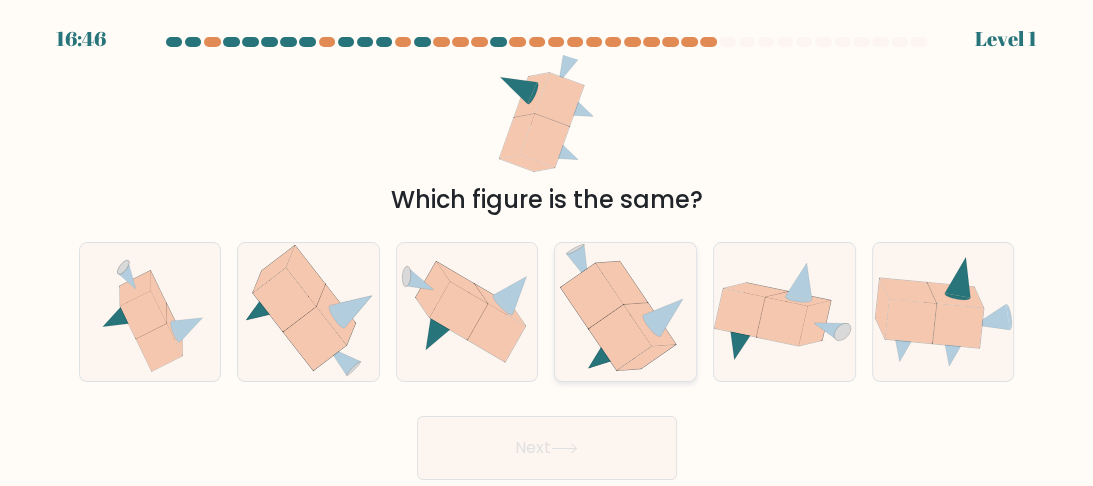 click 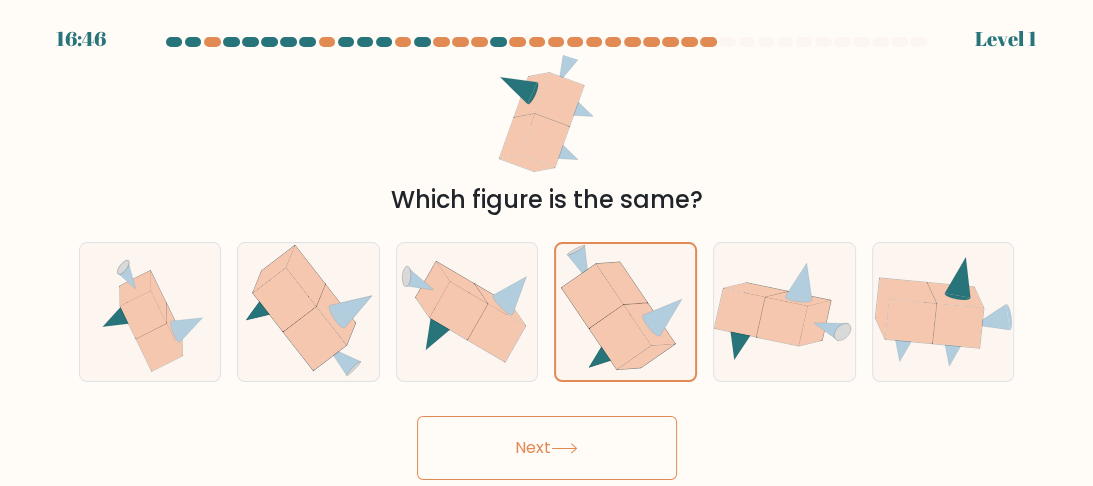 click on "Next" at bounding box center (547, 448) 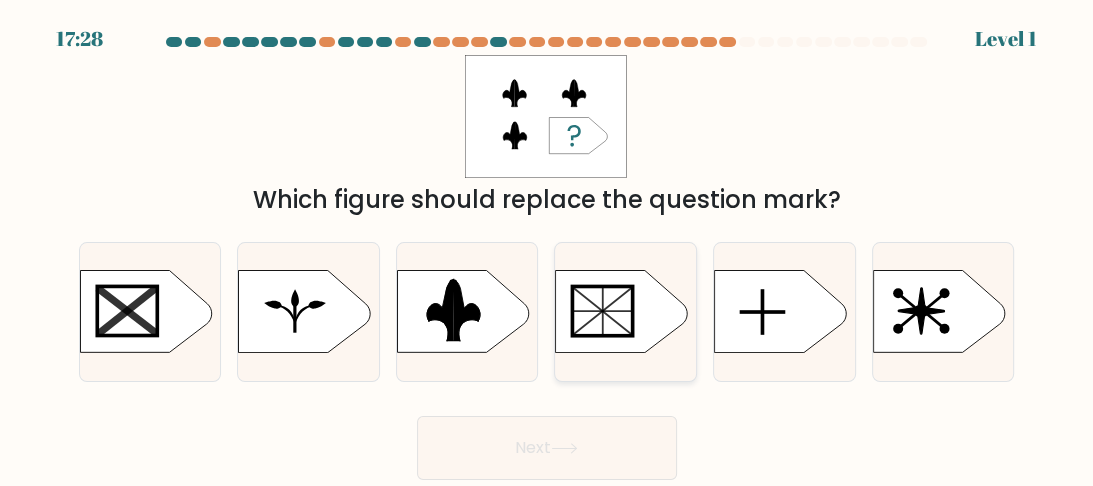 click 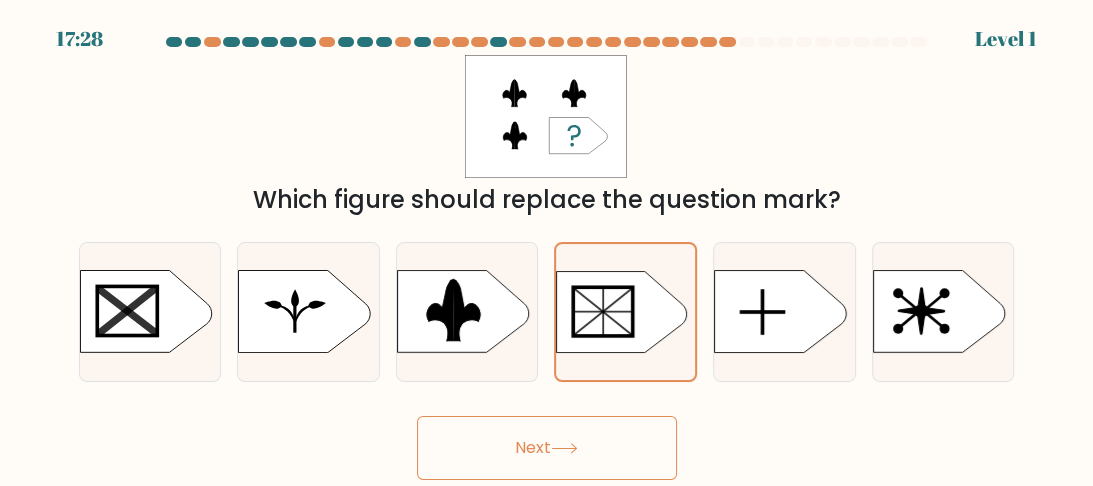click on "Next" at bounding box center [547, 448] 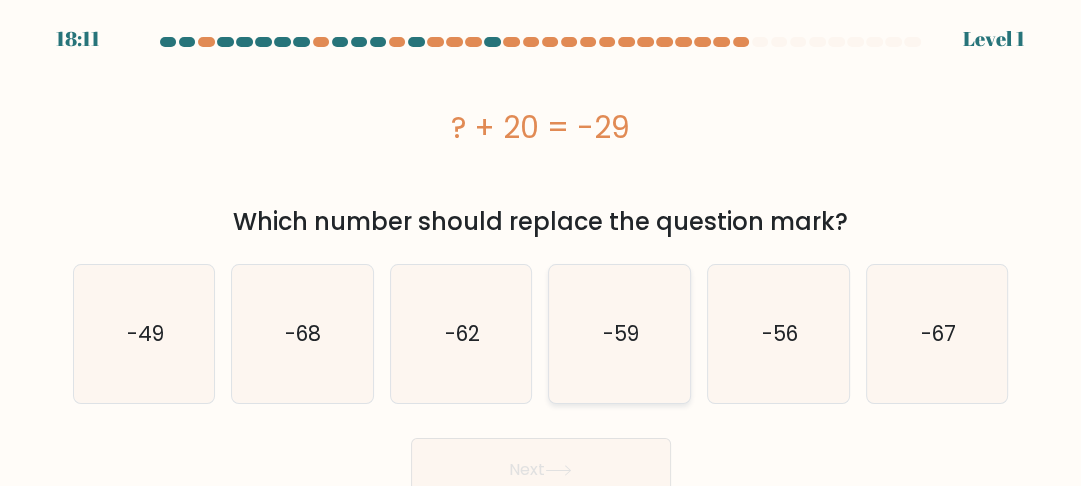 click on "-59" 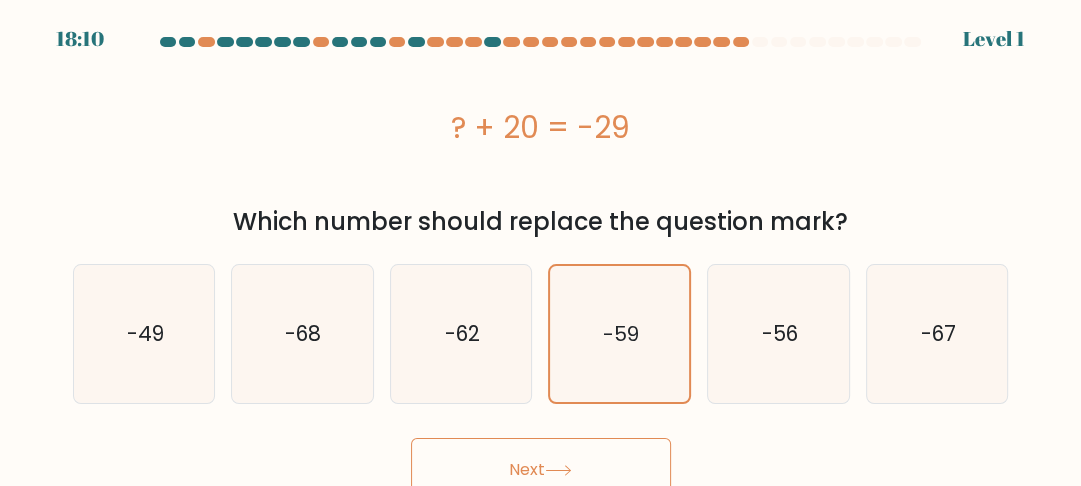 click on "Next" at bounding box center (541, 470) 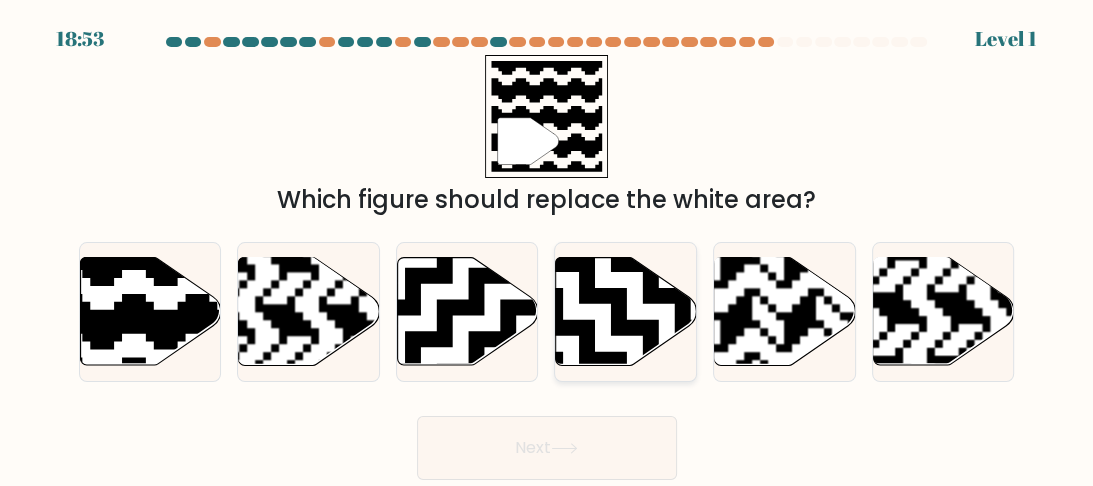 click 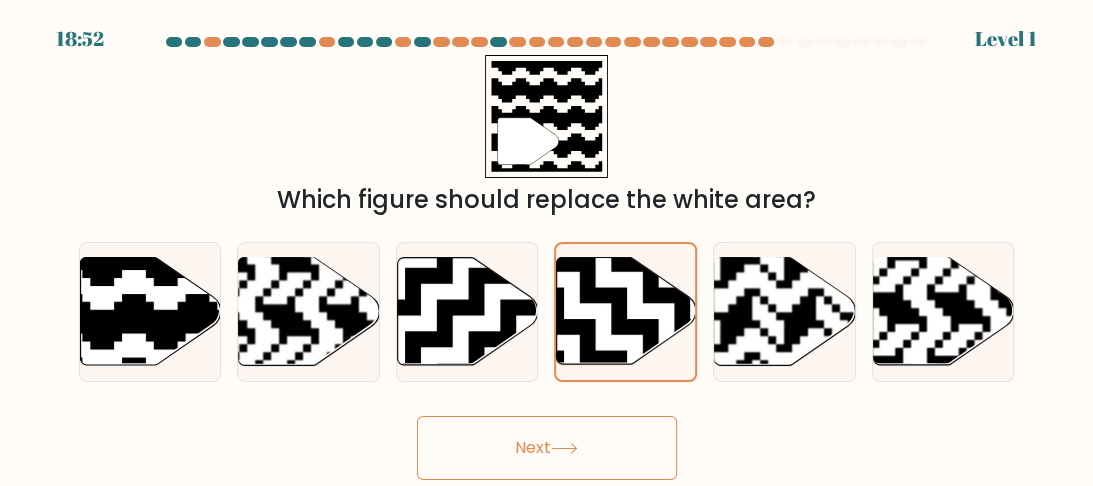 drag, startPoint x: 582, startPoint y: 414, endPoint x: 572, endPoint y: 430, distance: 18.867962 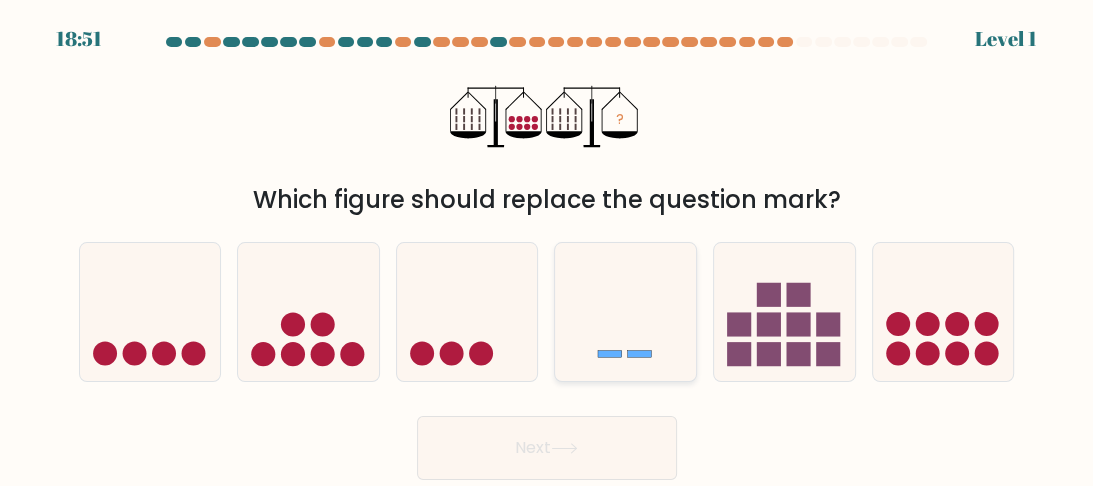 click 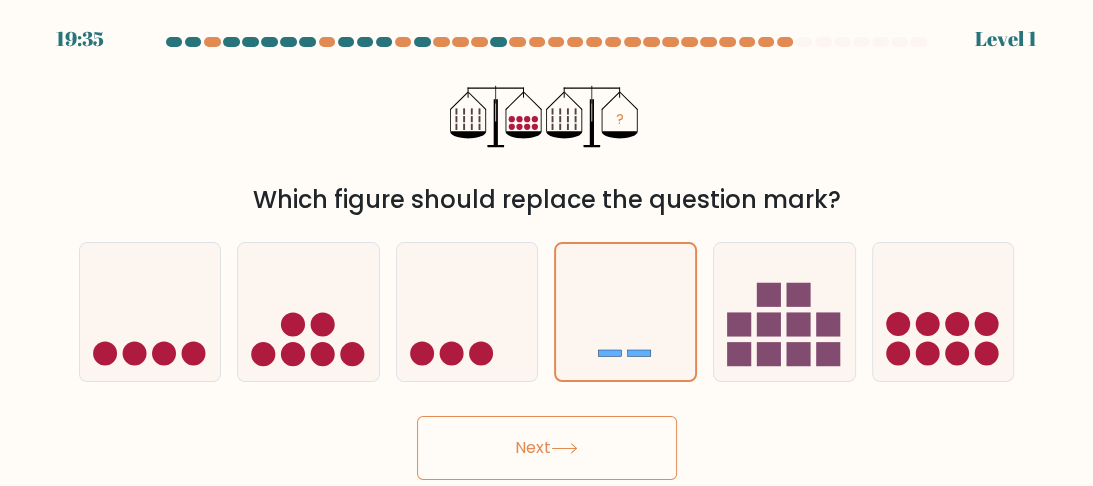 click 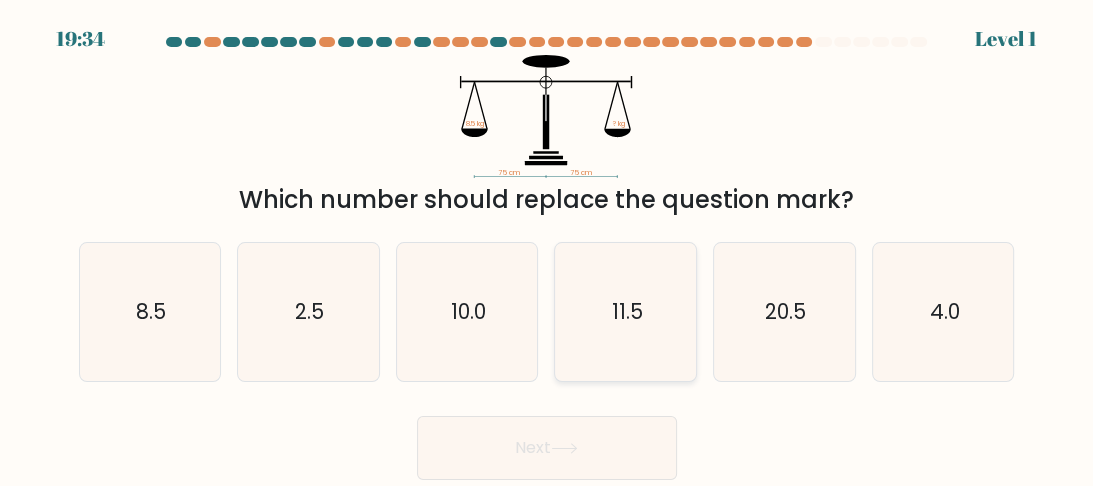 click on "11.5" 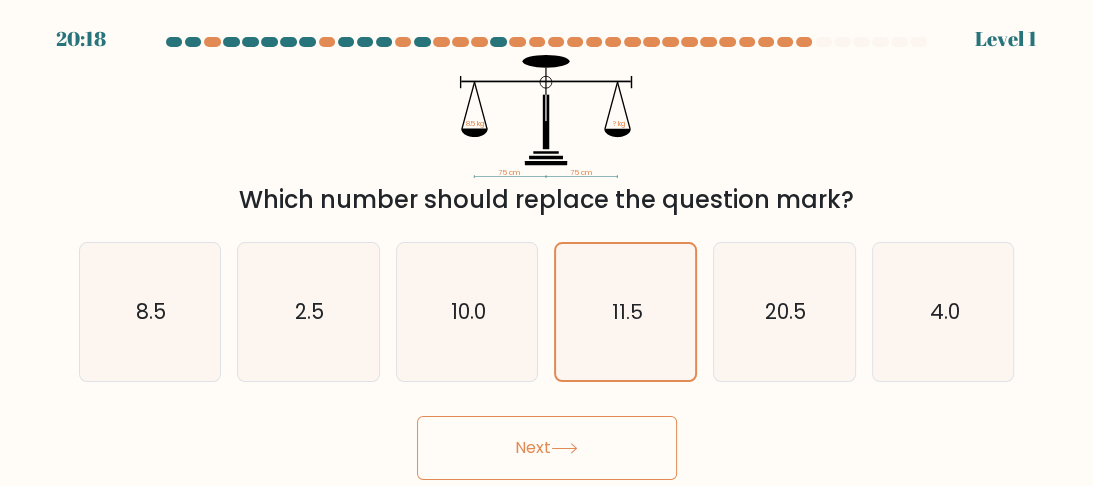click on "Next" at bounding box center [547, 448] 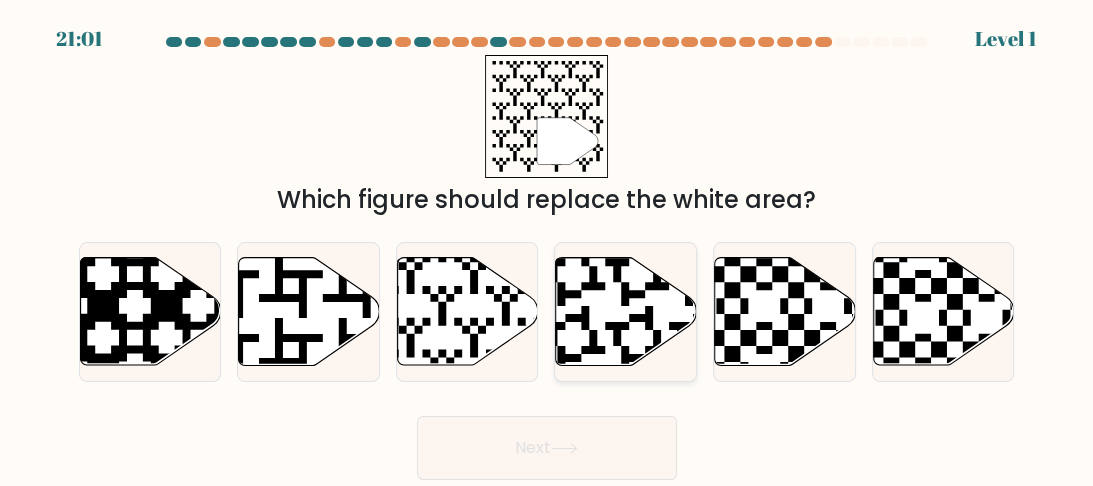 click 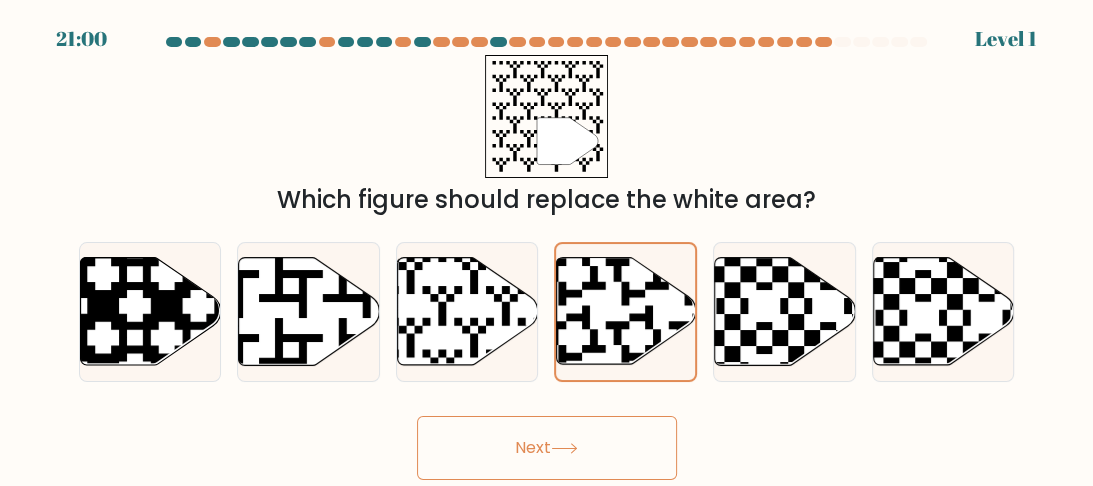 click on "Next" at bounding box center [547, 448] 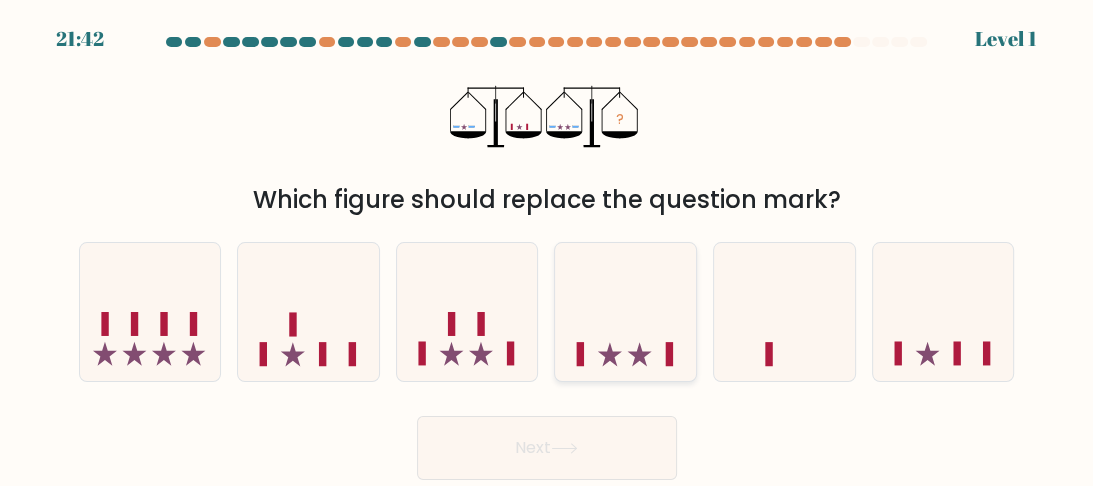 click 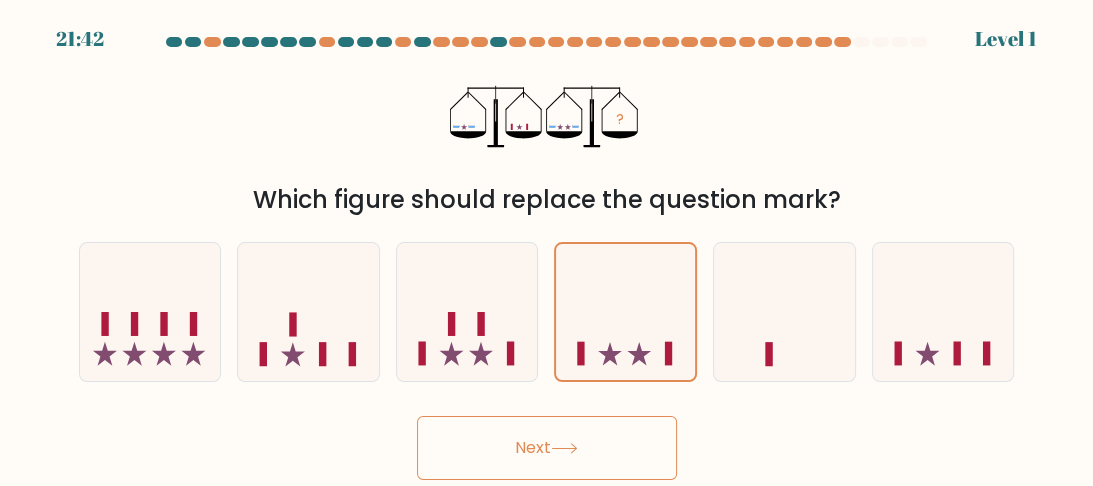 click on "Next" at bounding box center (547, 448) 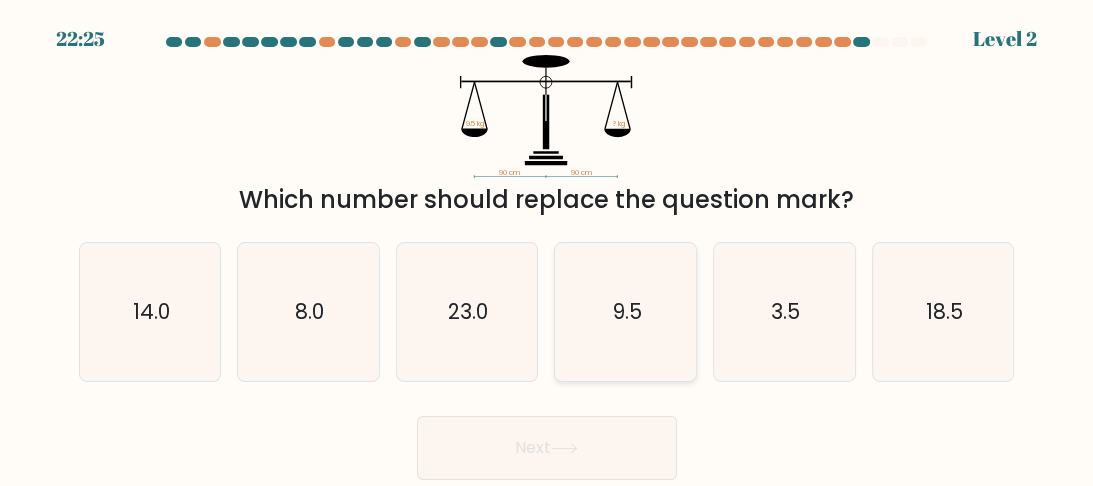 click on "9.5" 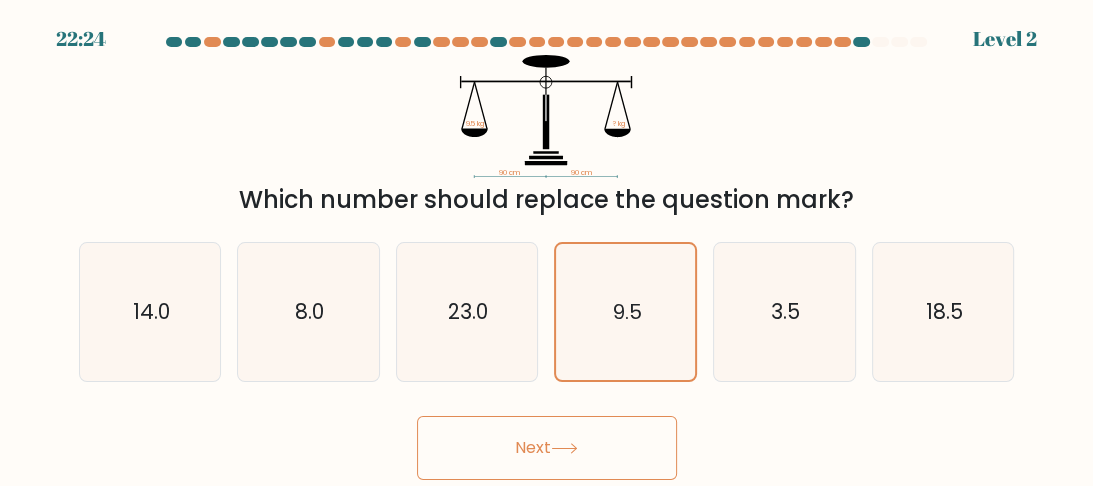 click on "Next" at bounding box center [547, 443] 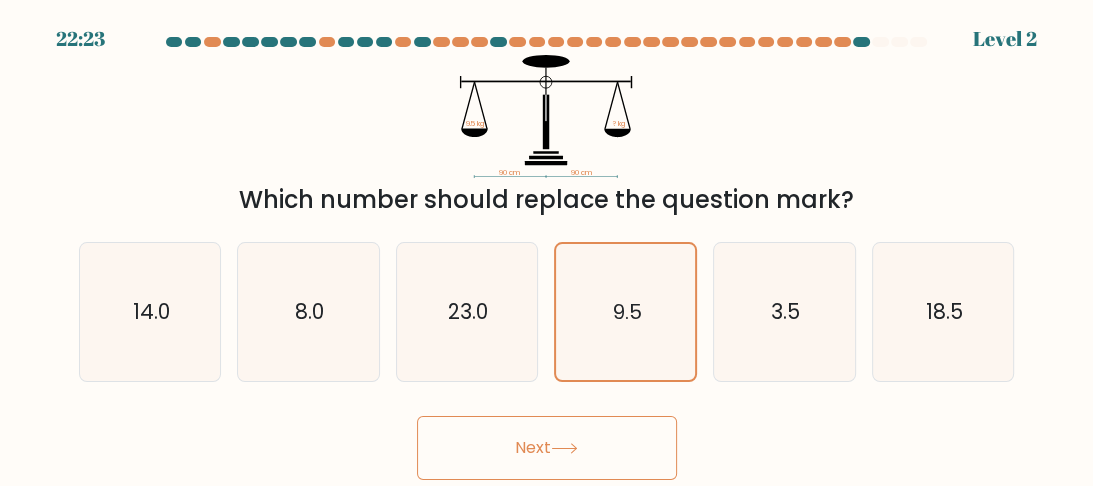click on "Next" at bounding box center (547, 448) 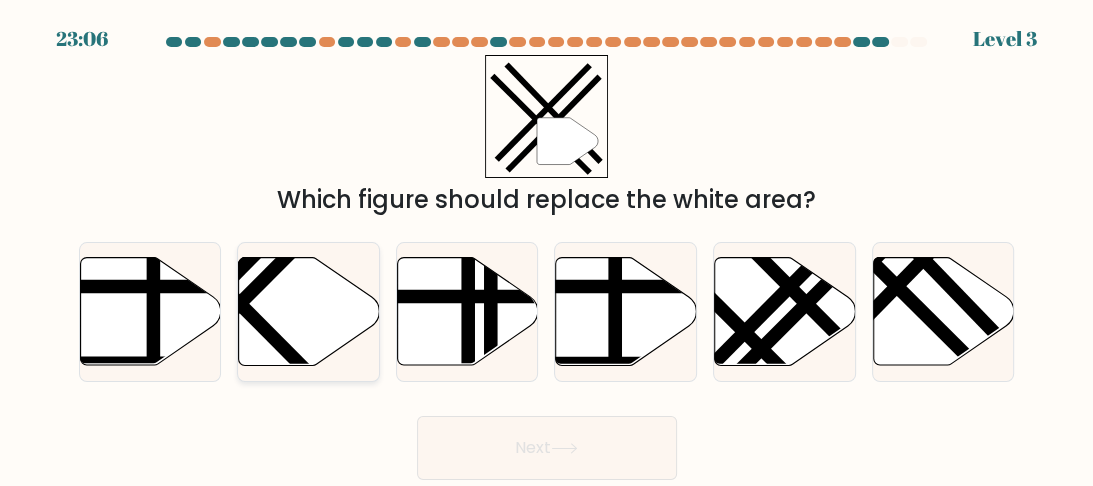 click 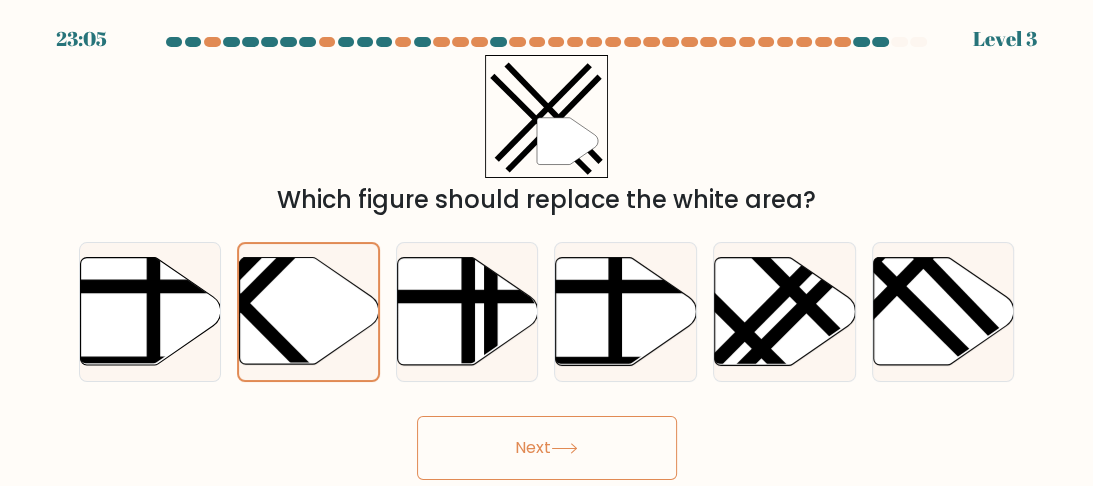 click on "Next" at bounding box center [547, 448] 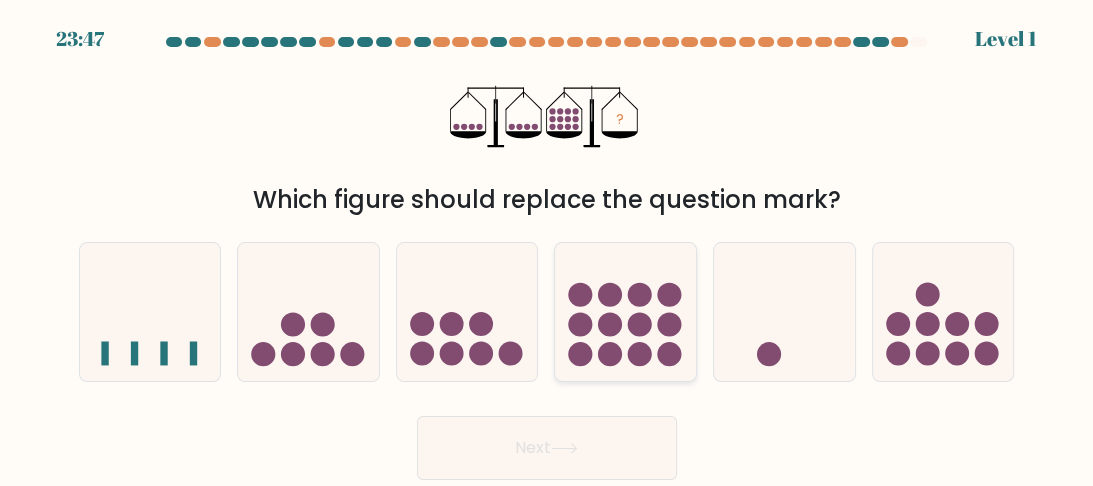 click 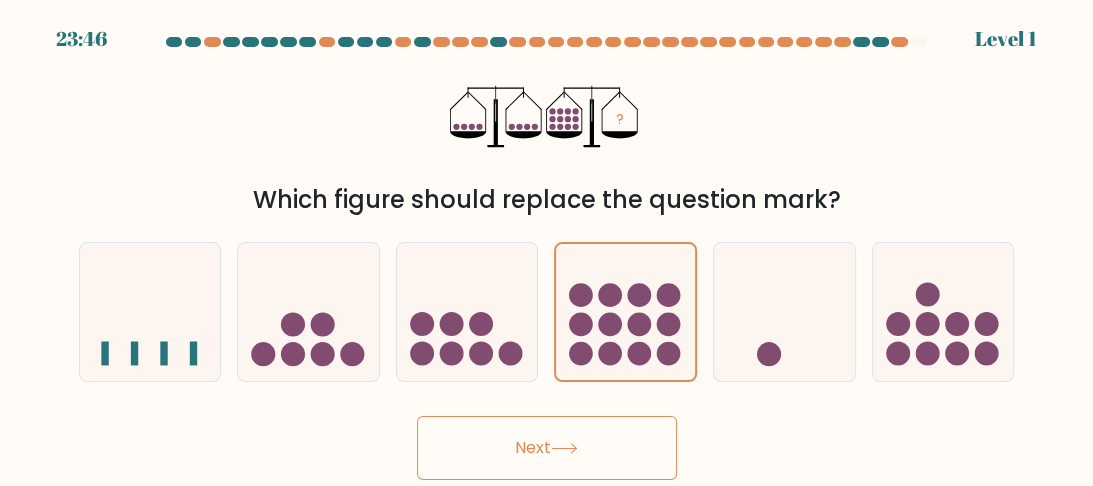 click on "Next" at bounding box center [547, 448] 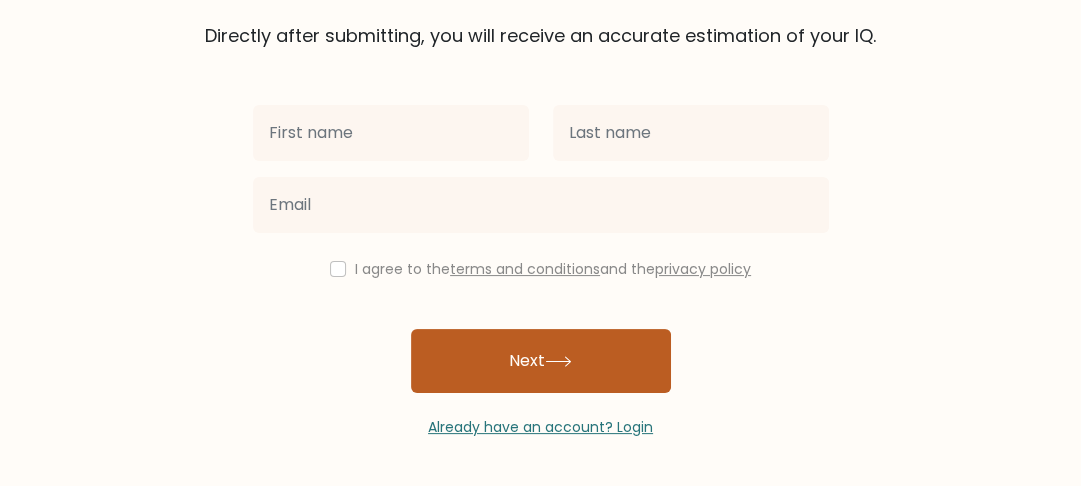 scroll, scrollTop: 0, scrollLeft: 0, axis: both 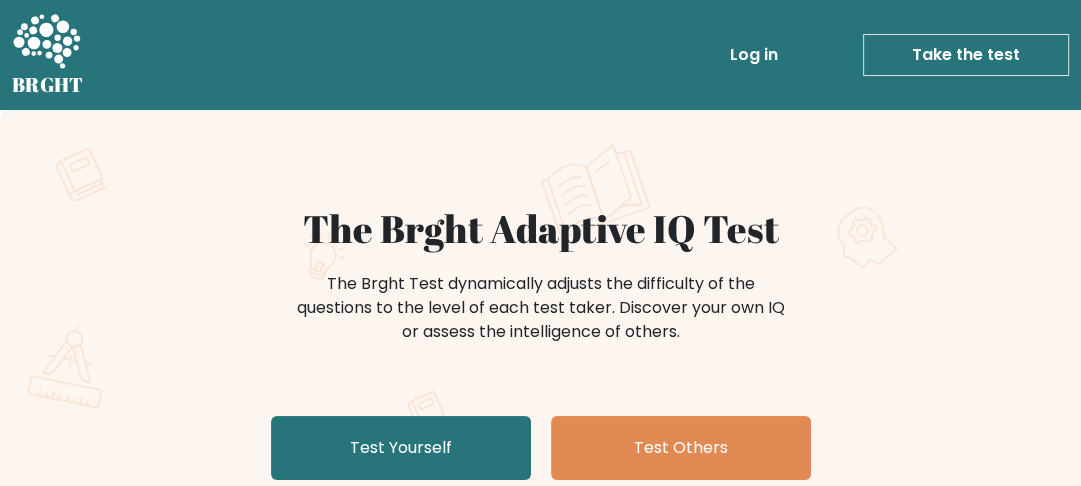click on "Log in" at bounding box center [754, 55] 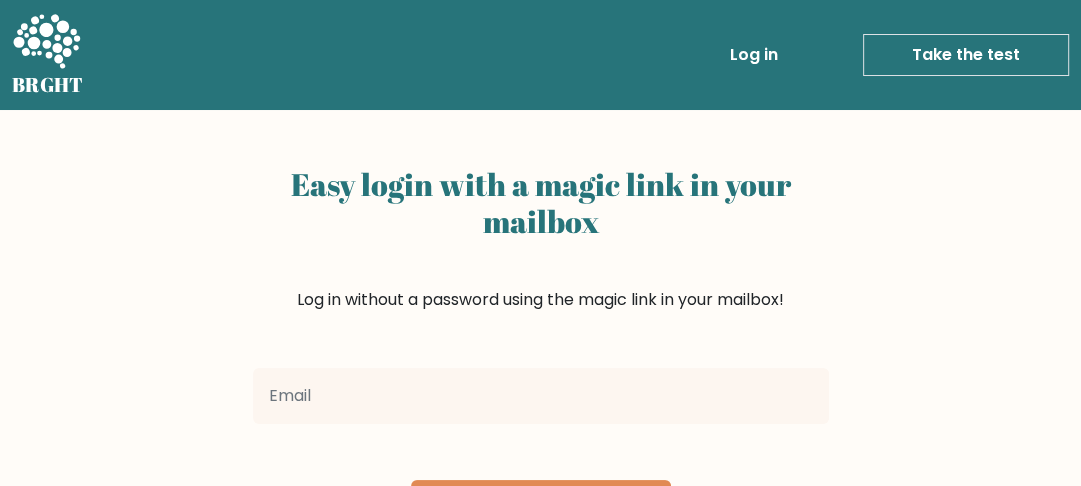 scroll, scrollTop: 177, scrollLeft: 0, axis: vertical 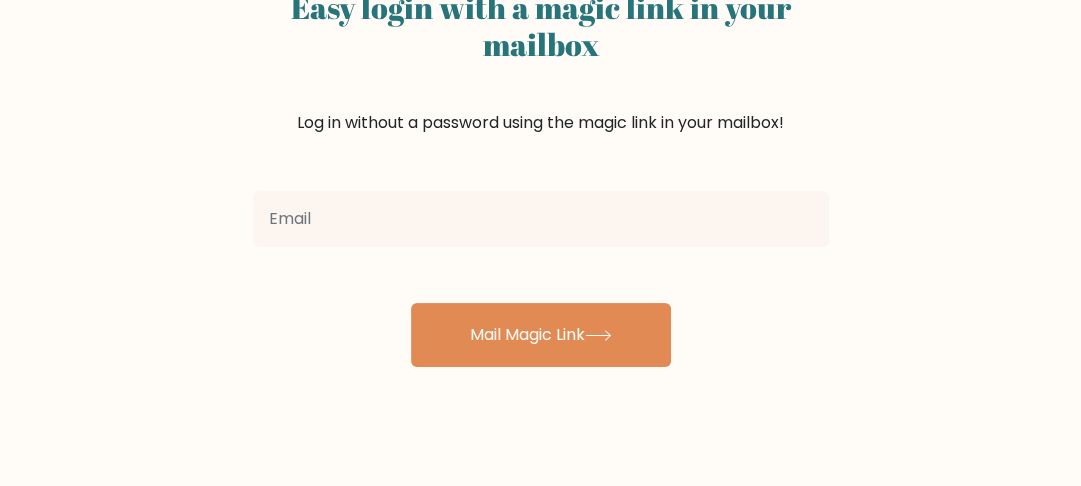 click at bounding box center [541, 219] 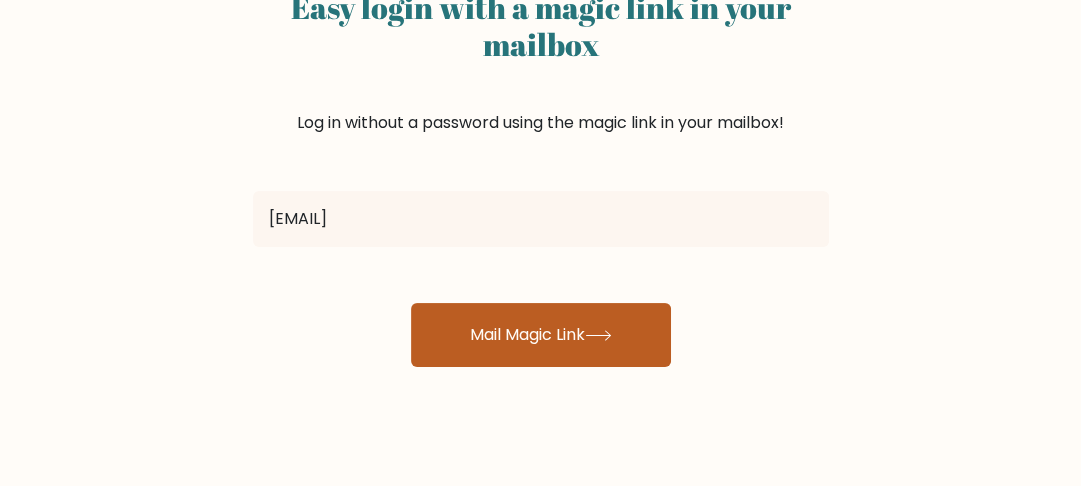 click on "Mail Magic Link" at bounding box center (541, 335) 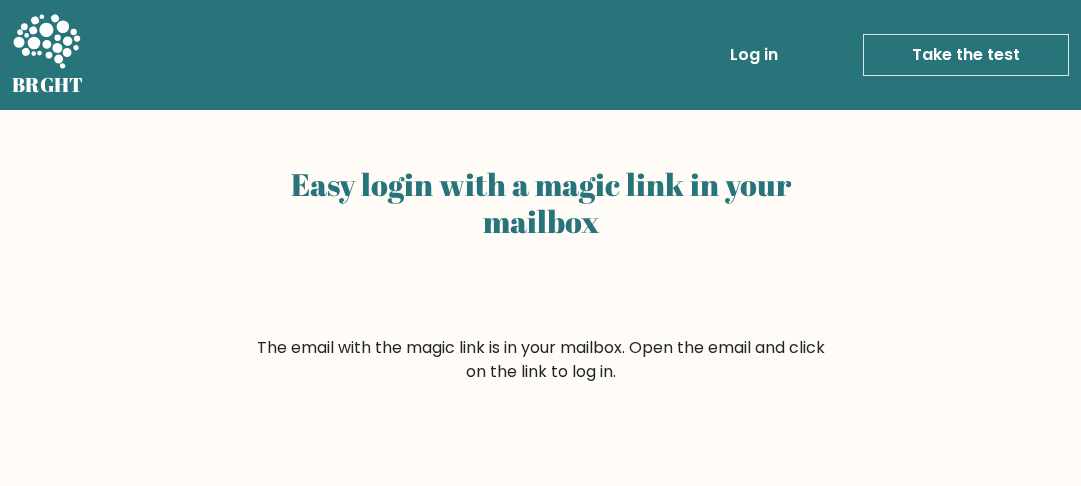 scroll, scrollTop: 0, scrollLeft: 0, axis: both 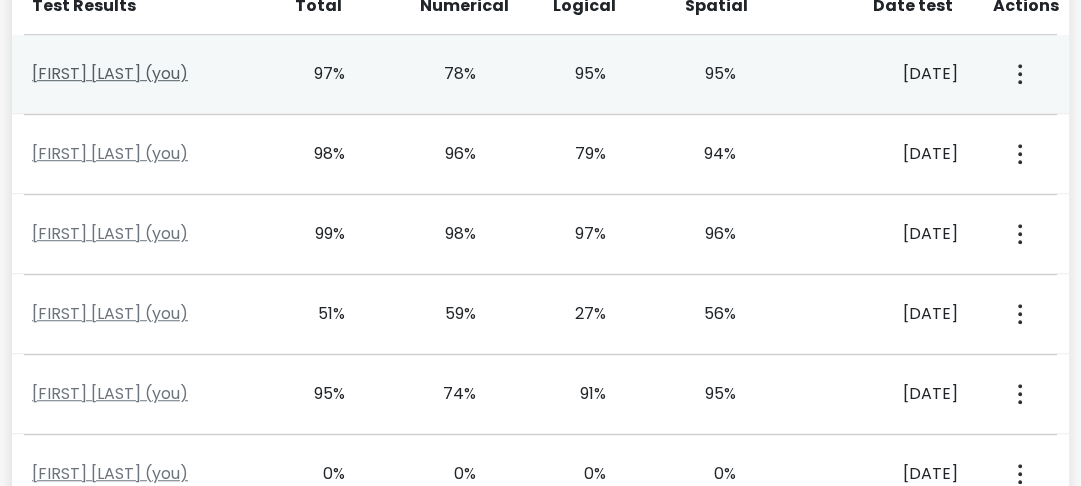 click on "[FIRST] [LAST] (you)" at bounding box center (110, 73) 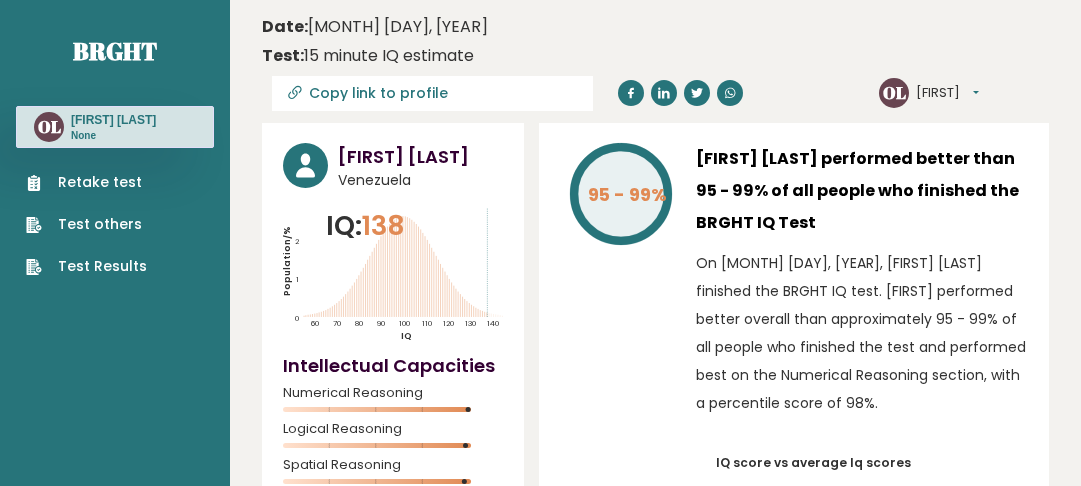 scroll, scrollTop: 0, scrollLeft: 0, axis: both 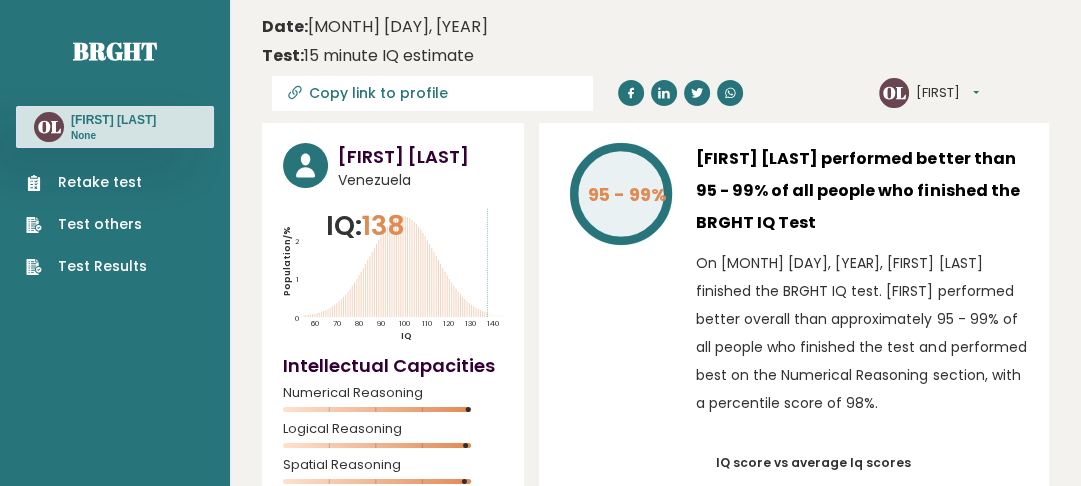 click on "Retake test" at bounding box center (86, 182) 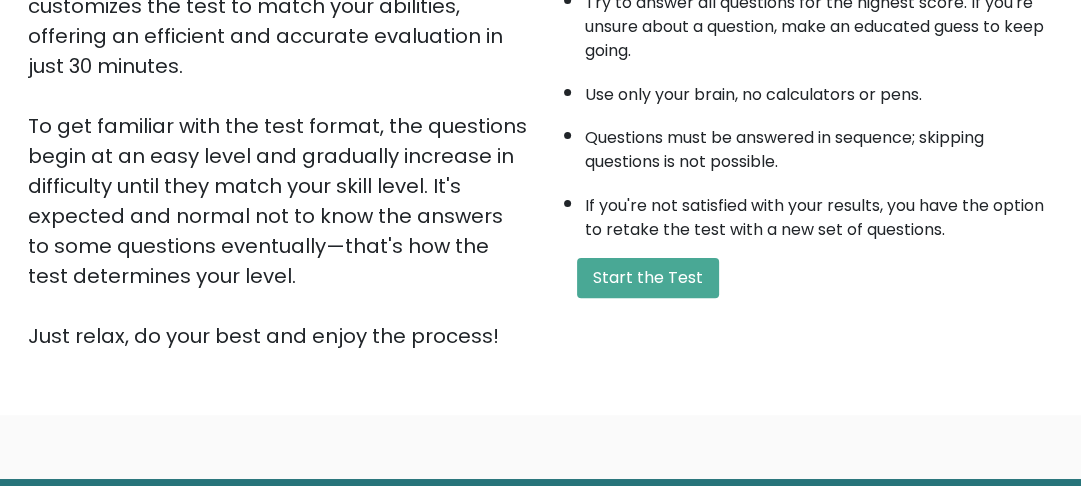 scroll, scrollTop: 420, scrollLeft: 0, axis: vertical 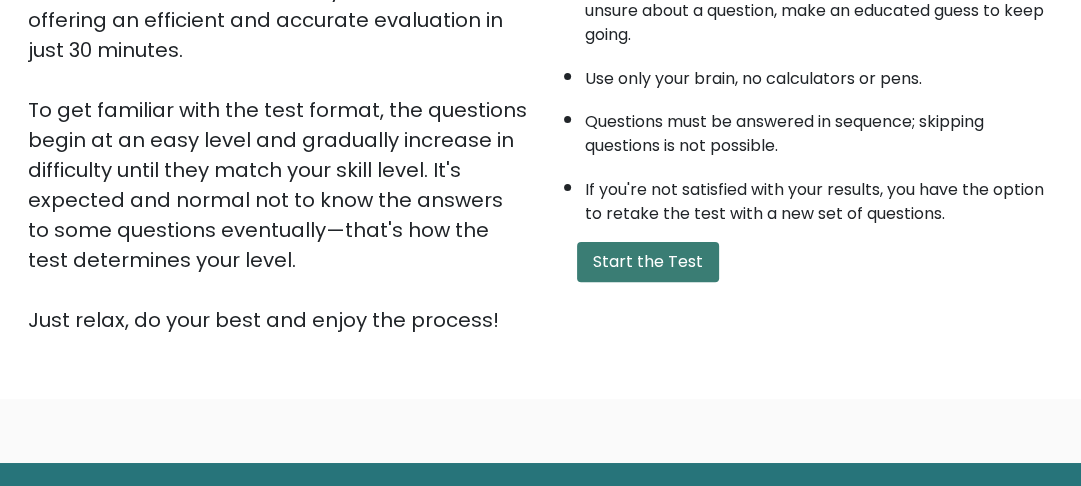 click on "Start the Test" at bounding box center (648, 262) 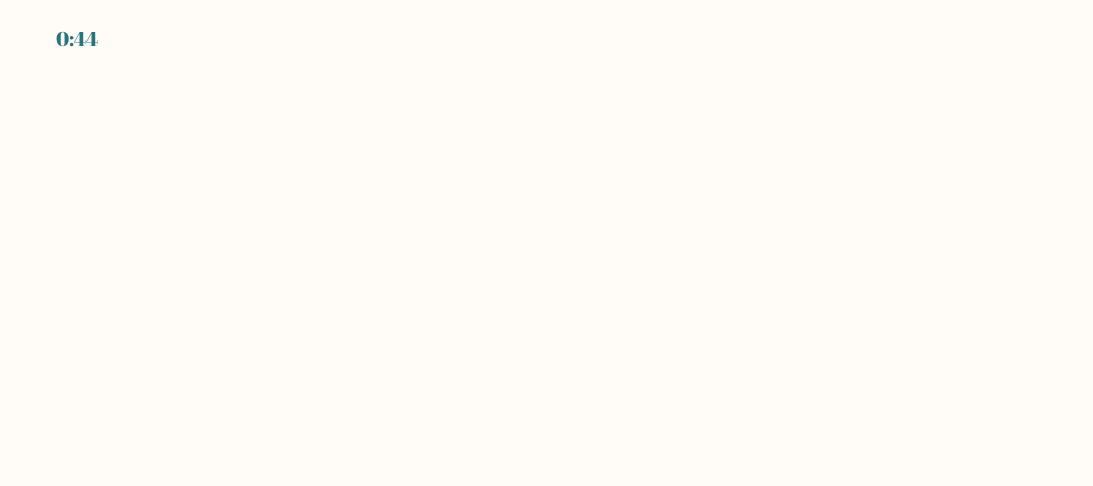 scroll, scrollTop: 0, scrollLeft: 0, axis: both 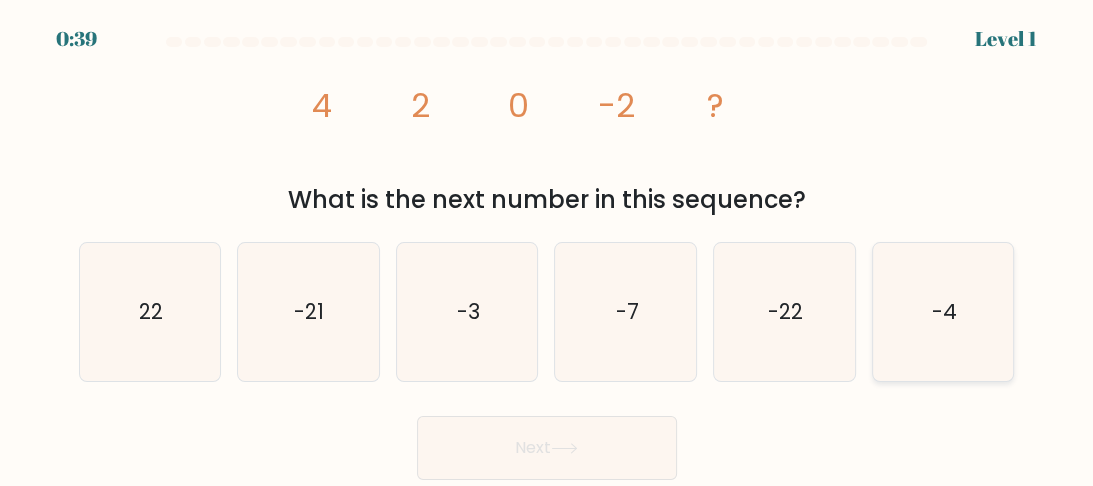 click on "-4" 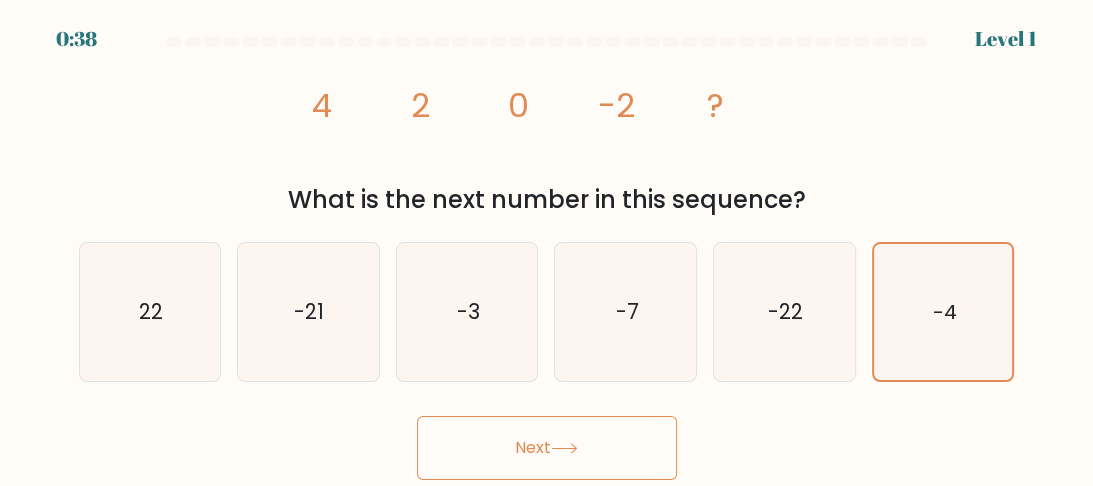 click on "Next" at bounding box center (547, 448) 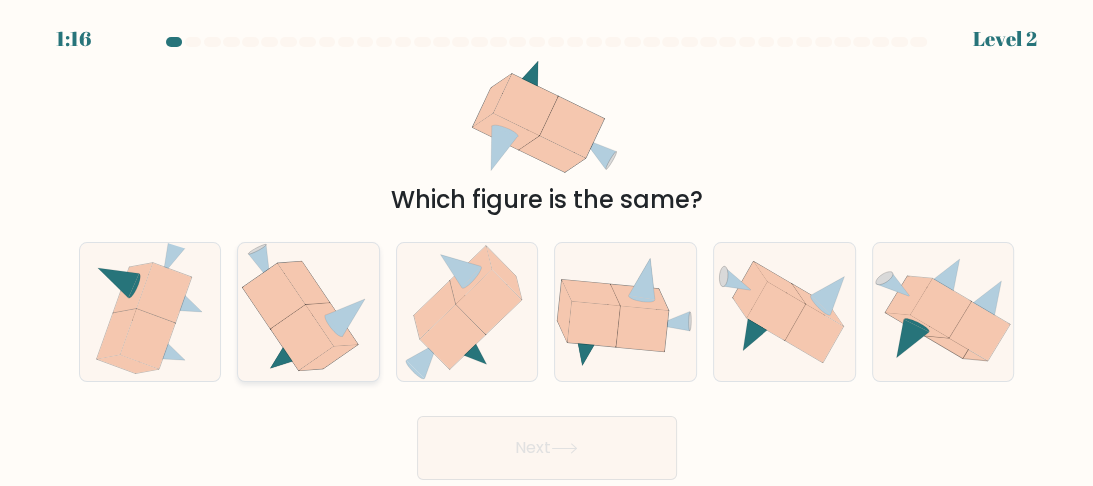 click 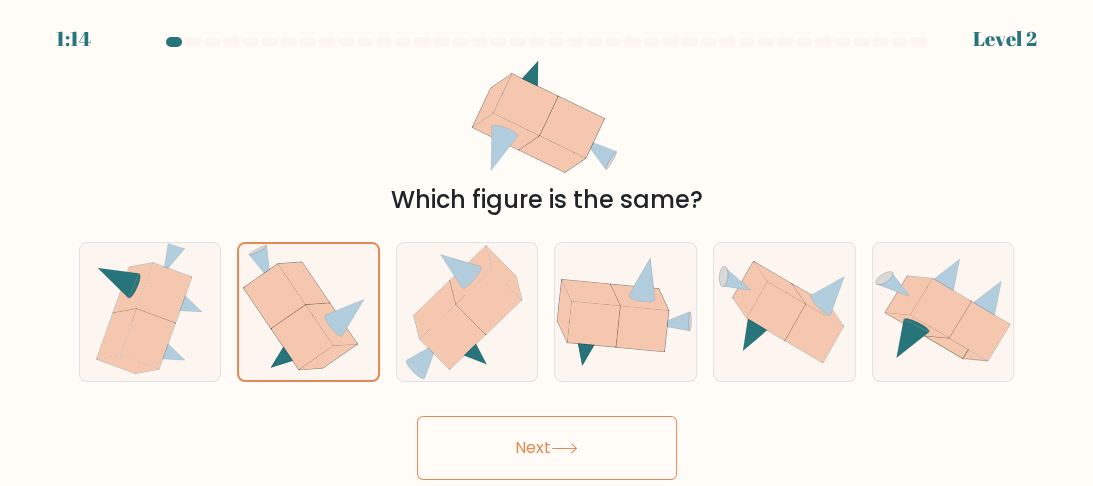 click on "Next" at bounding box center [547, 448] 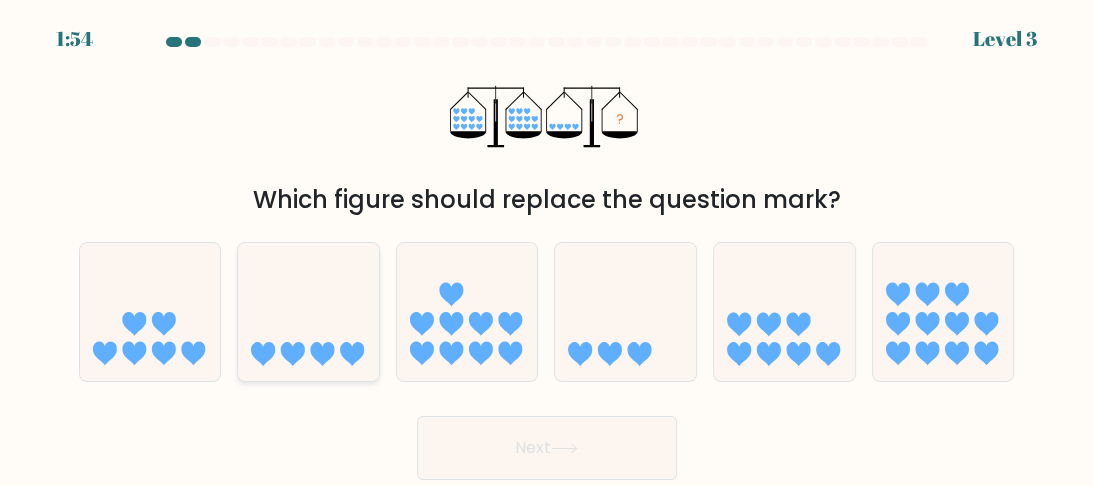 click 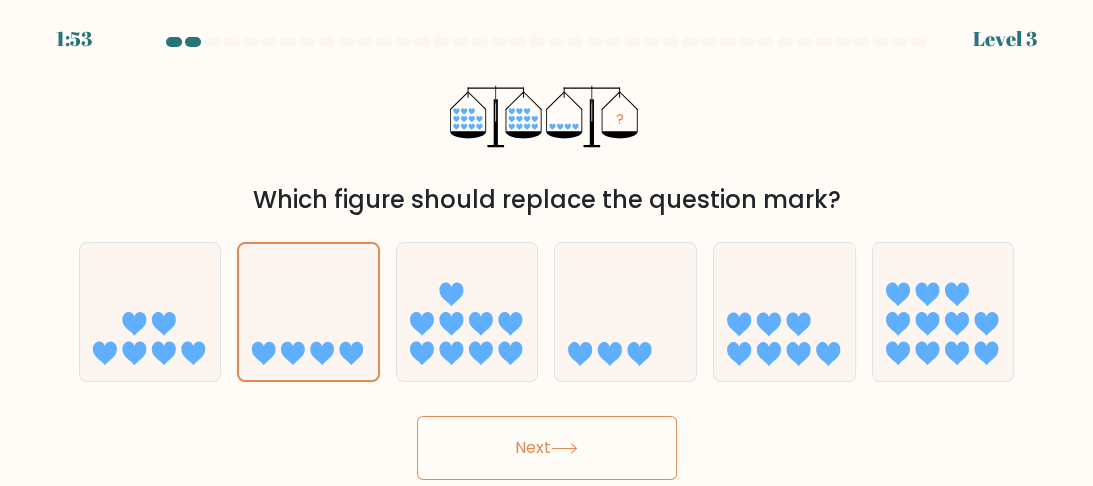 click on "Next" at bounding box center [547, 448] 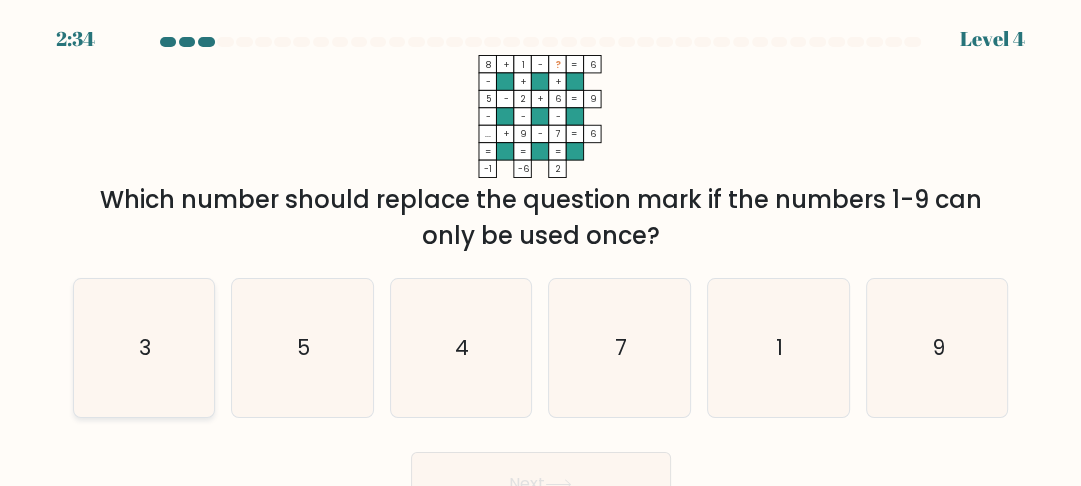 click on "3" 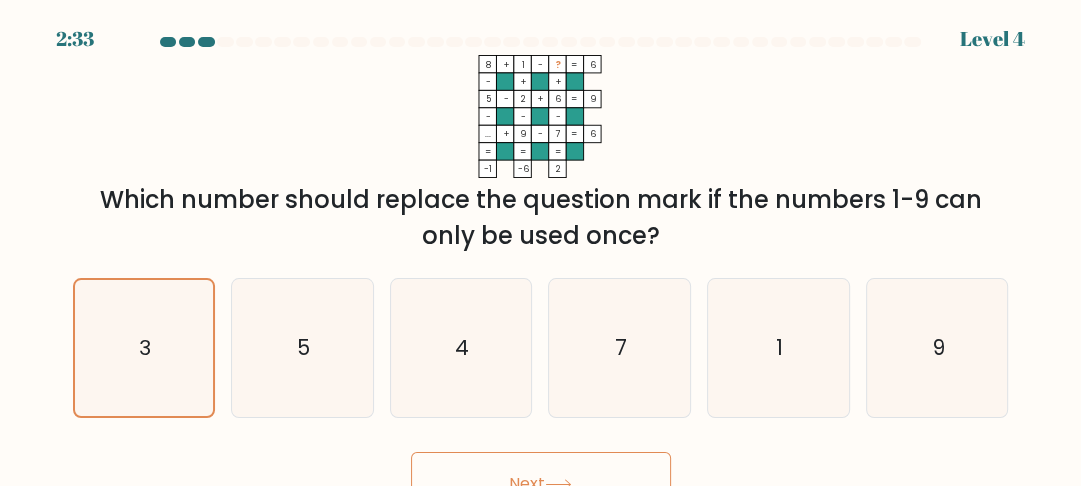 click on "Next" at bounding box center [541, 484] 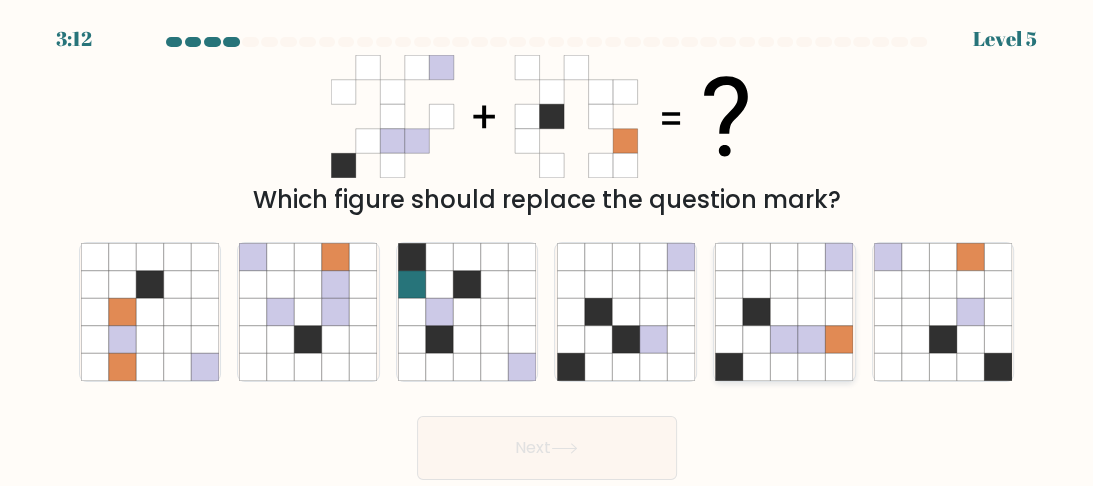click 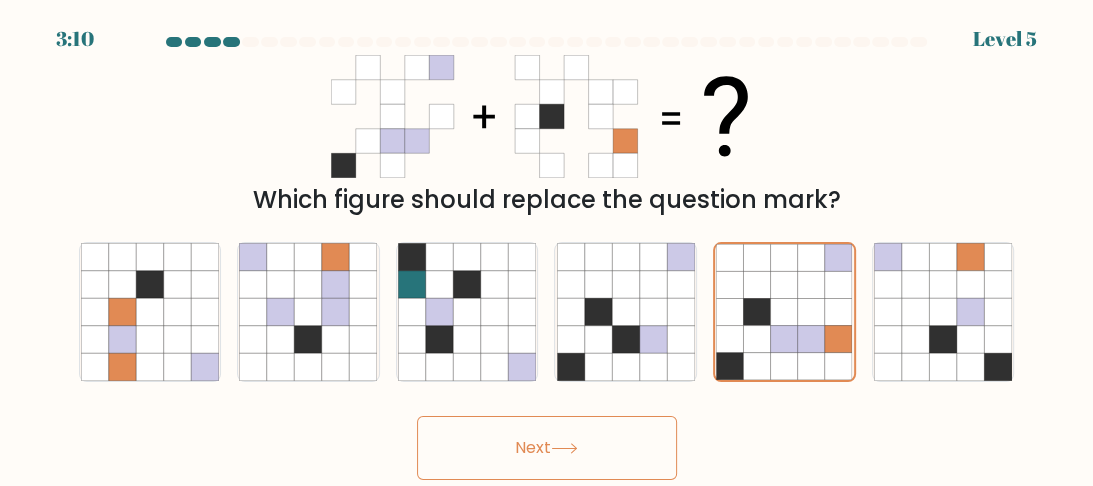click 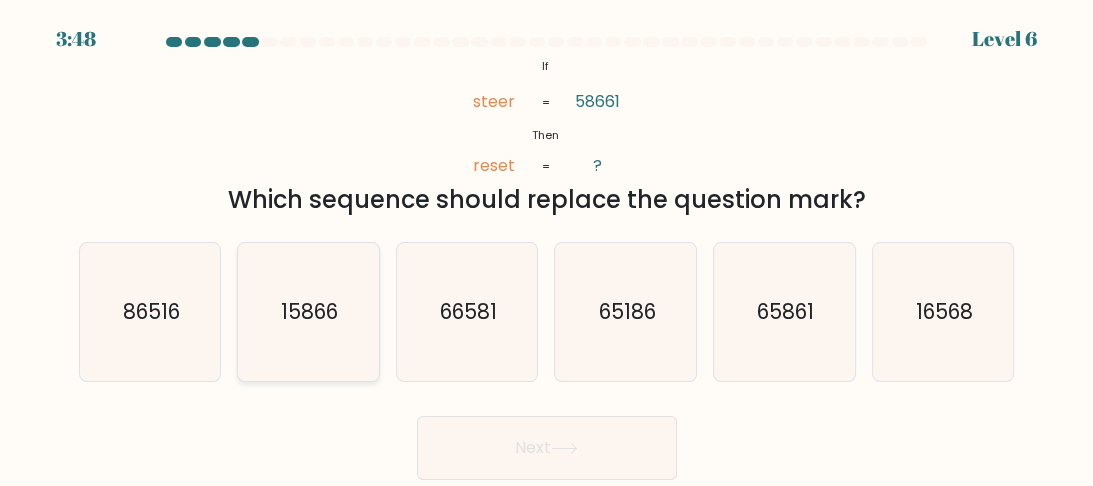 click on "15866" 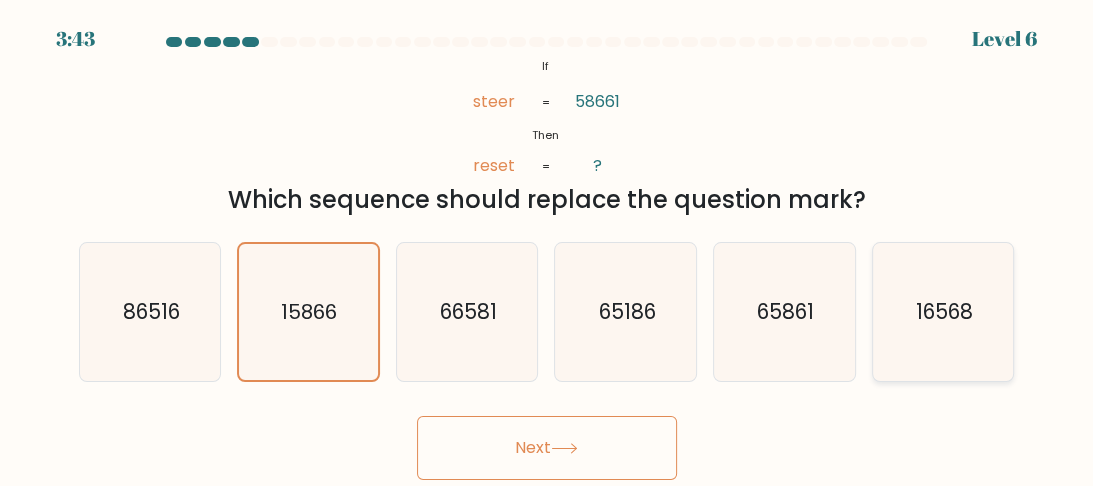 click on "16568" 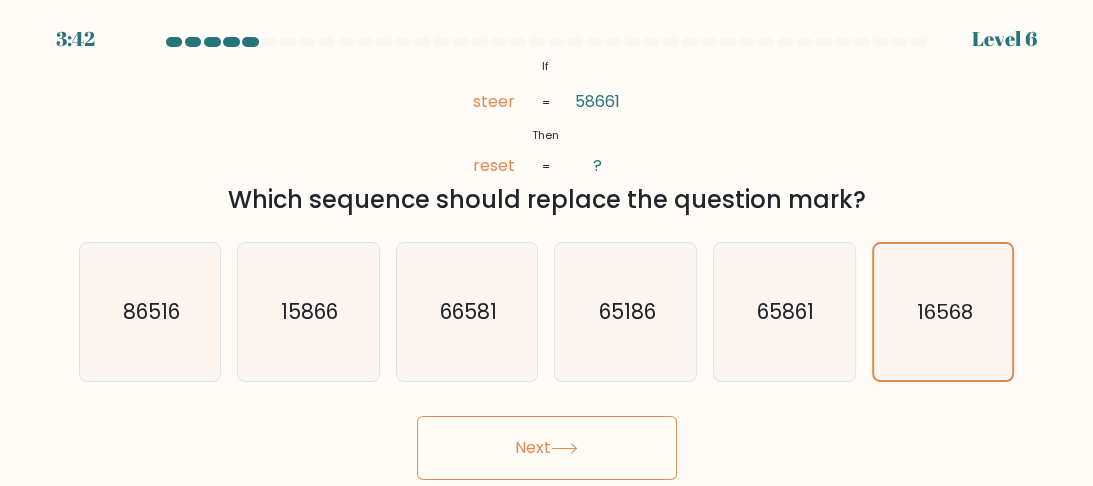 click on "Next" at bounding box center [547, 448] 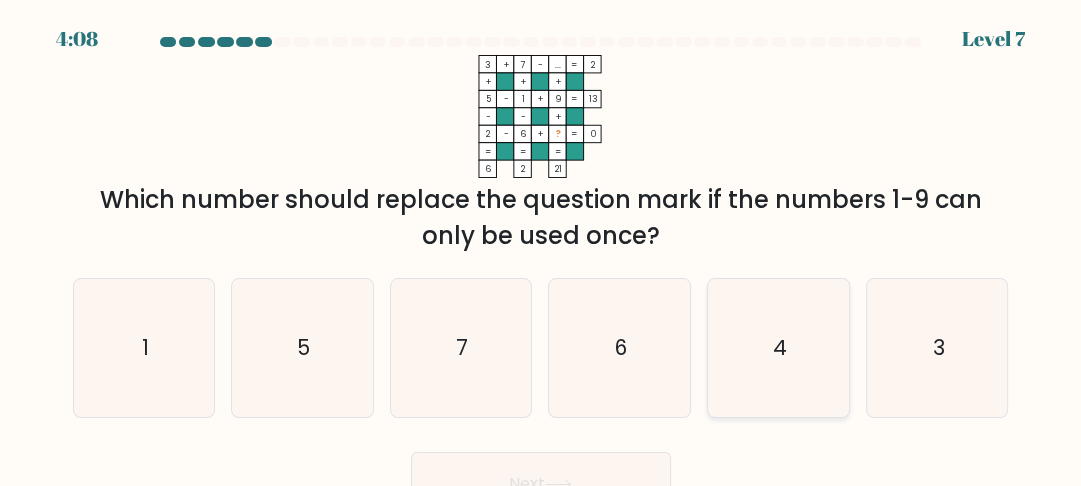 click on "4" 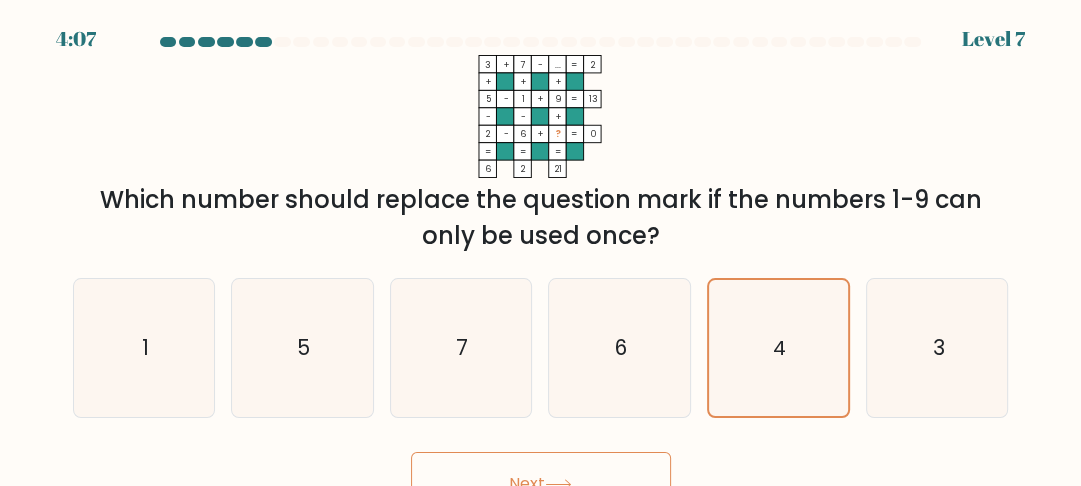 click on "Next" at bounding box center [541, 484] 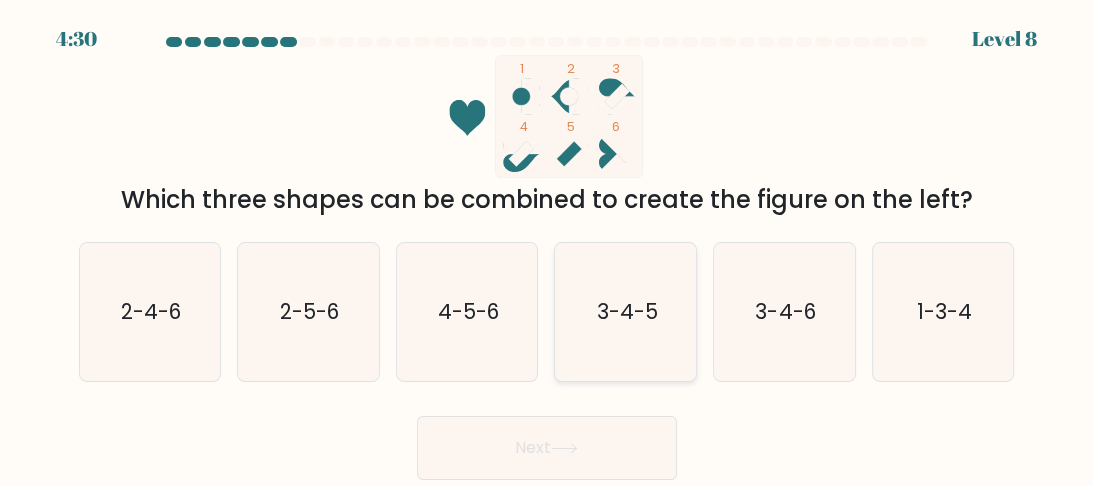click on "3-4-5" 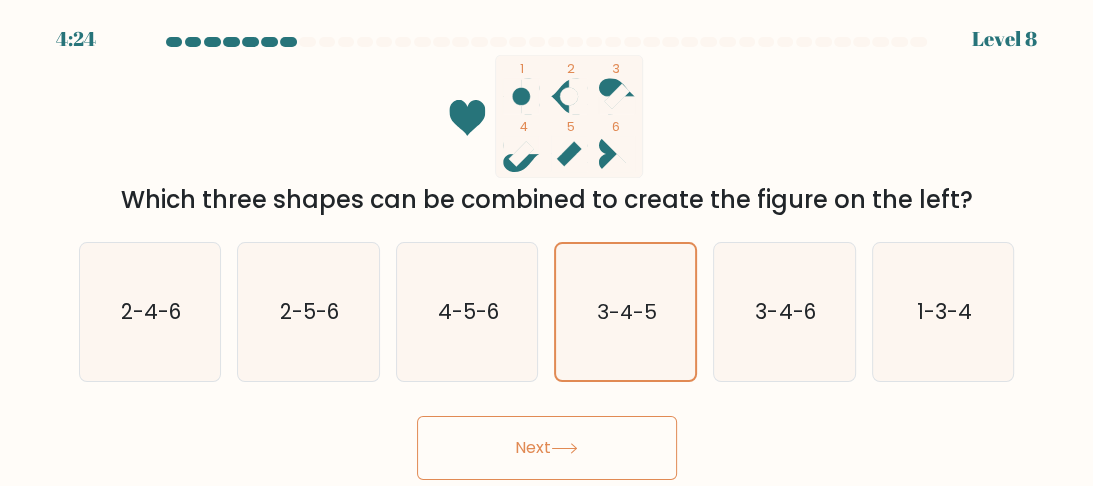 click 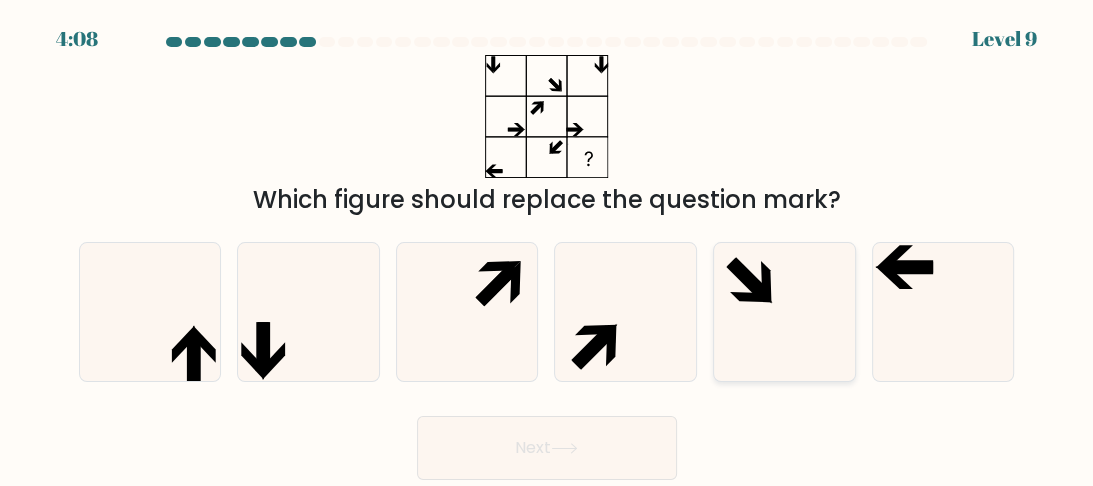 click 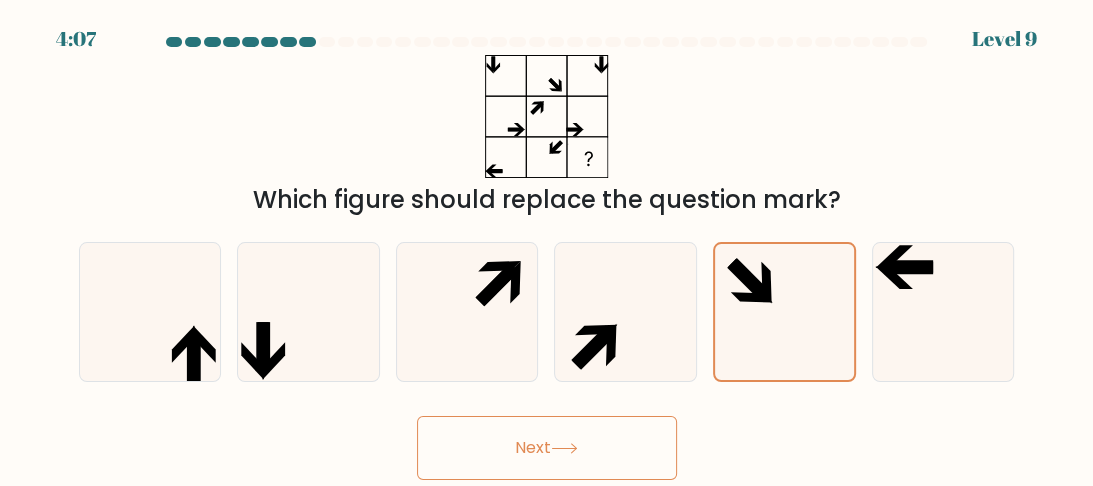 click on "Next" at bounding box center (547, 448) 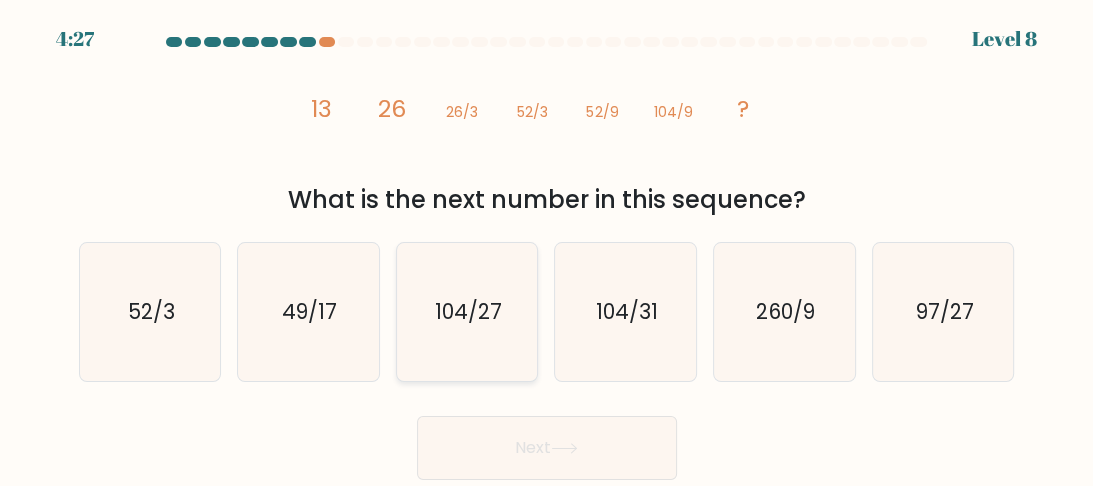 click on "104/27" 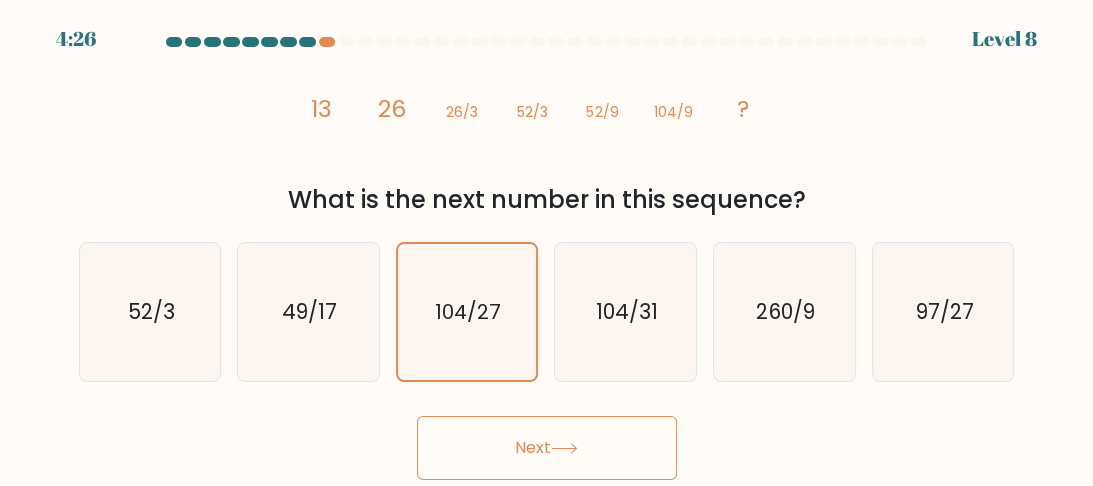 click on "Next" at bounding box center (547, 448) 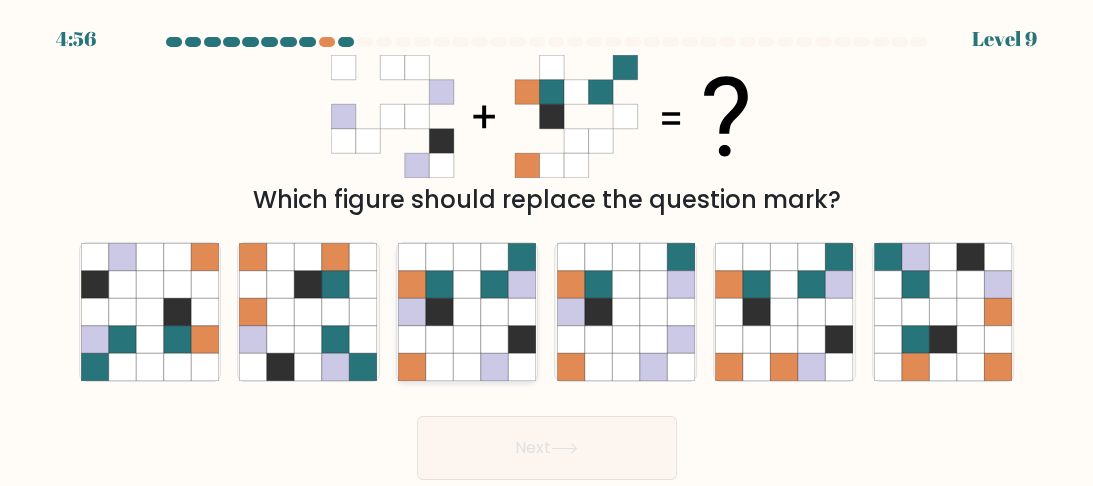 click 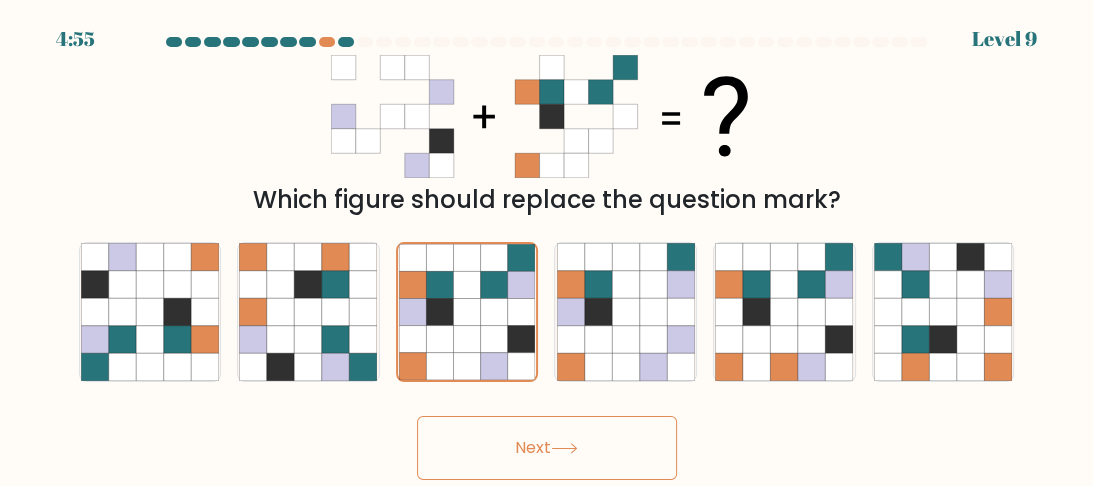 click on "Next" at bounding box center (547, 448) 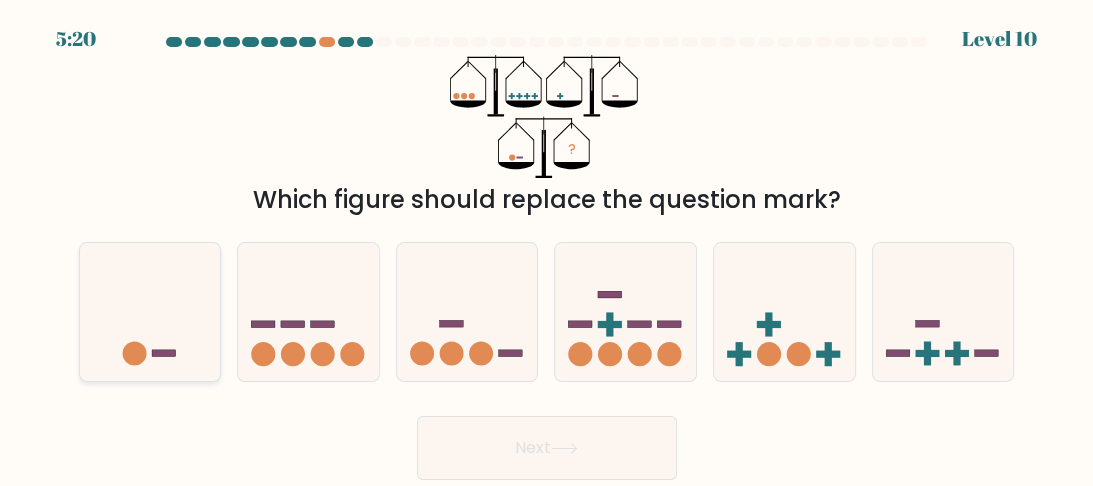 click 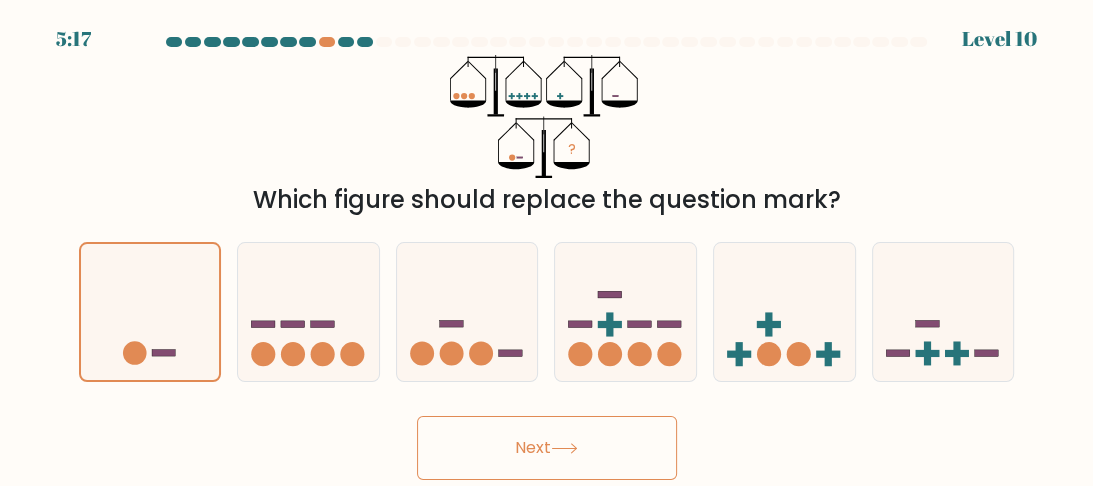 click on "Next" at bounding box center (547, 448) 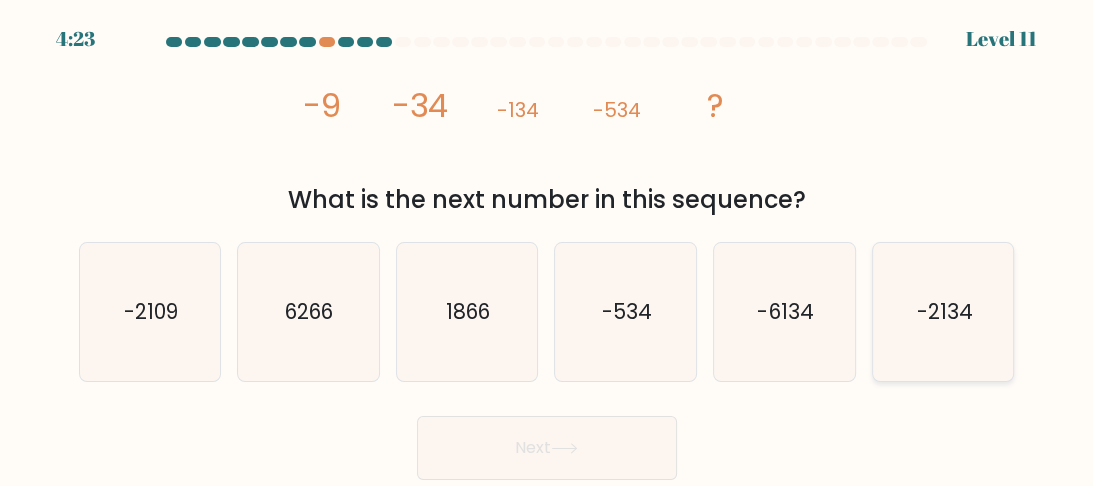 drag, startPoint x: 988, startPoint y: 126, endPoint x: 943, endPoint y: 292, distance: 171.99127 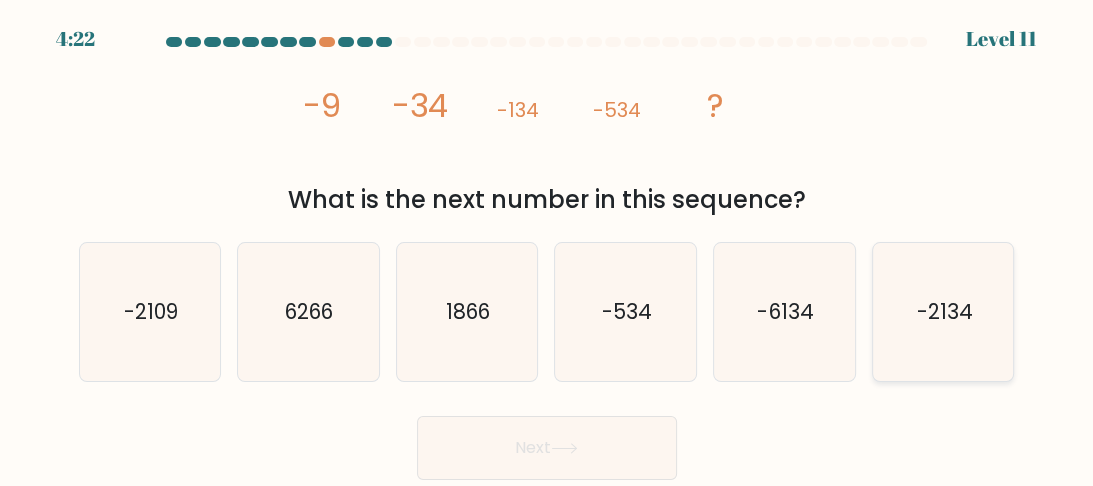 click on "-2134" 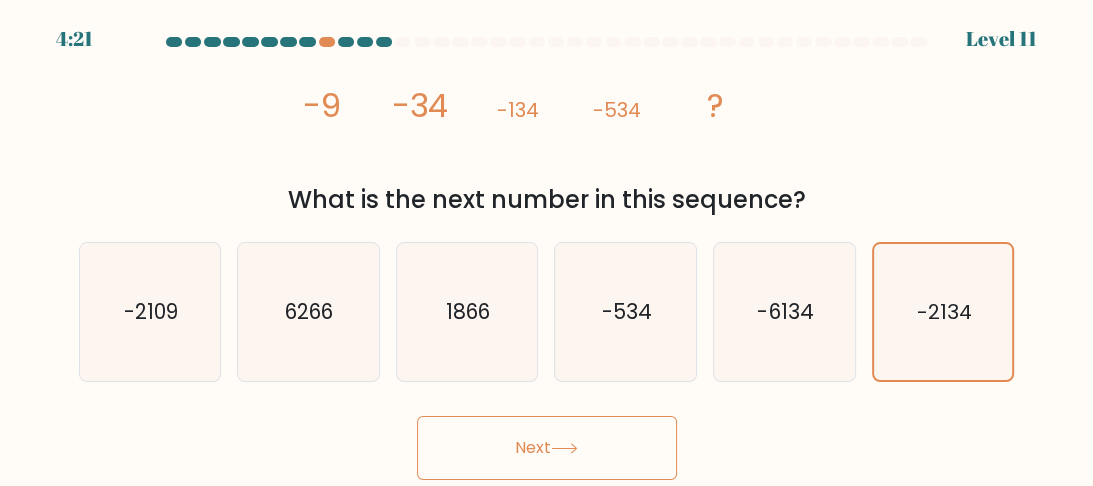 click on "Next" at bounding box center [547, 448] 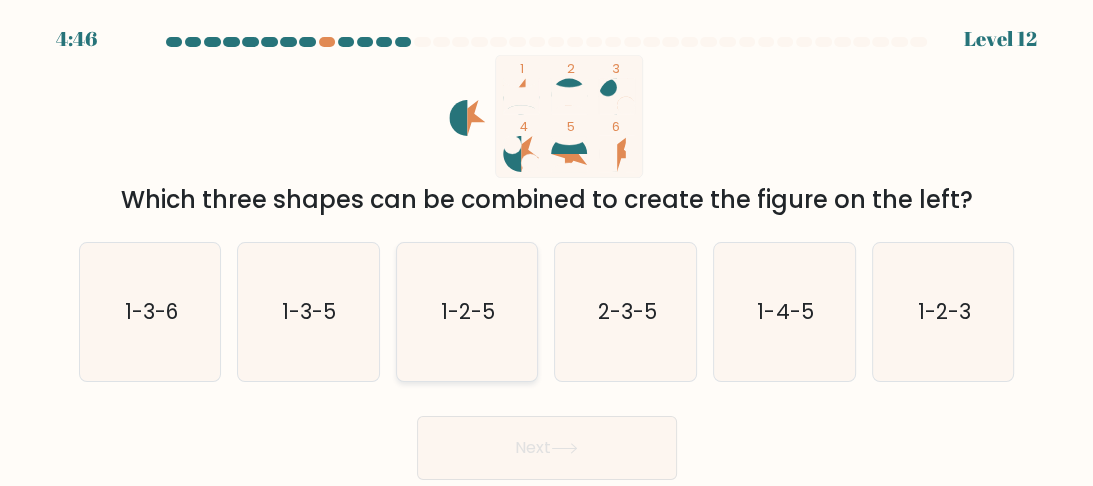 click on "1-2-5" 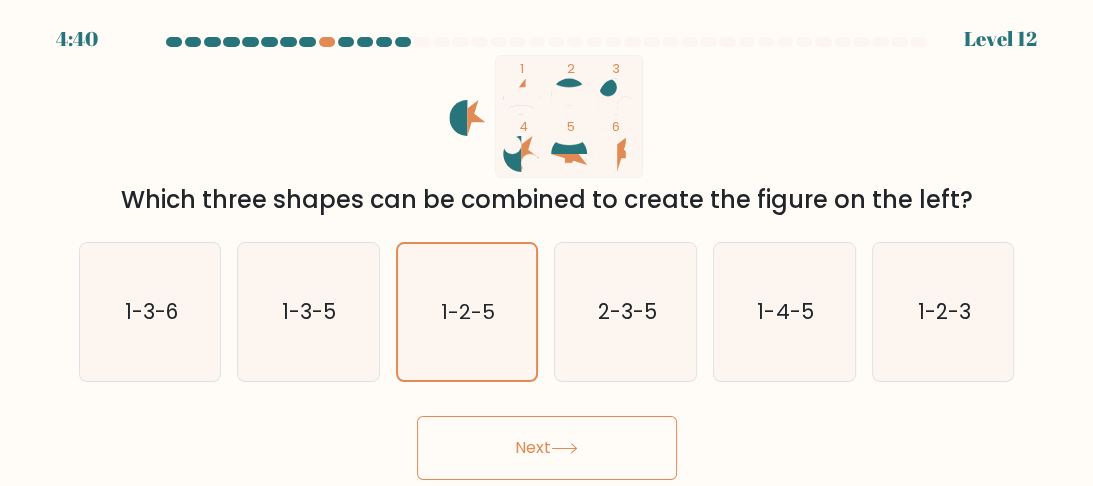 click on "Next" at bounding box center [547, 448] 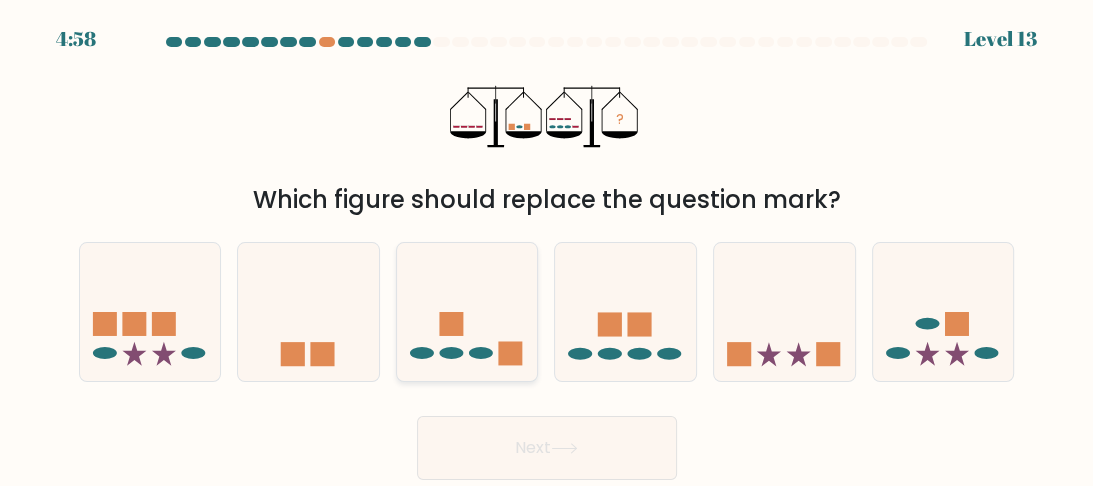 click 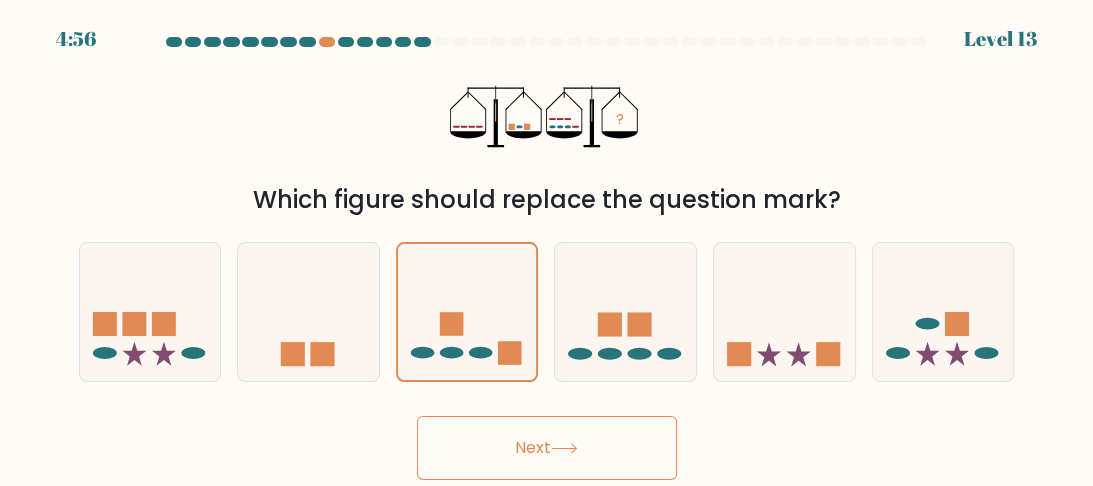 click on "Next" at bounding box center [547, 448] 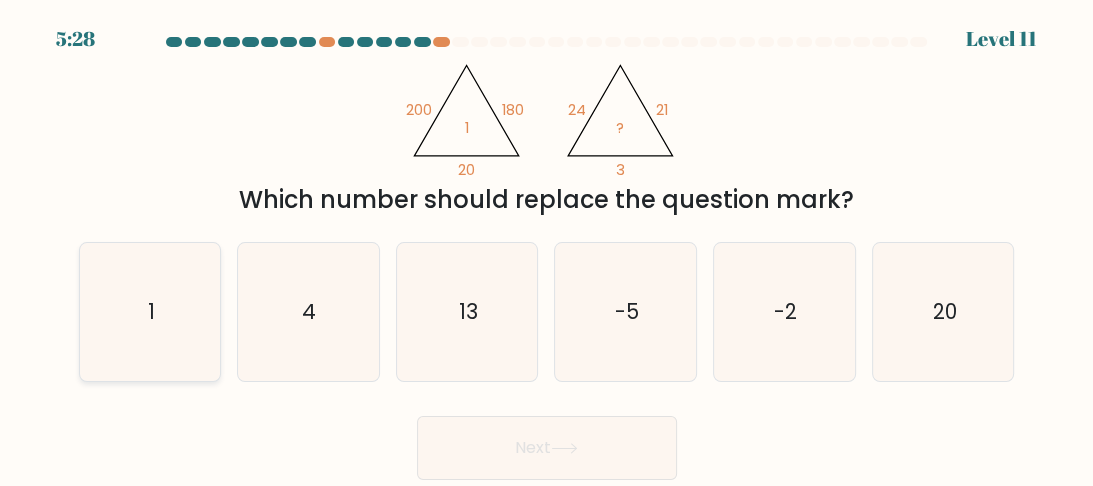 click on "1" 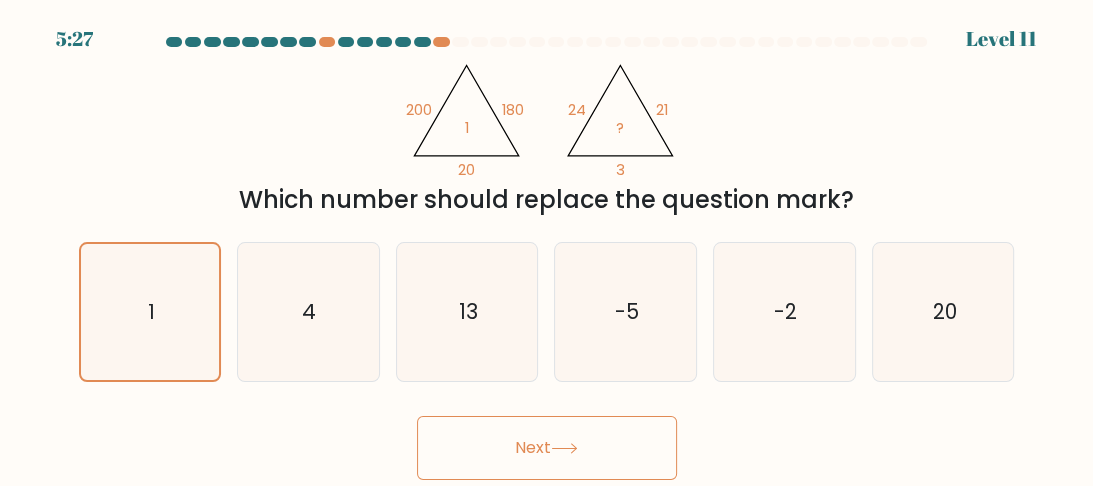 click on "Next" at bounding box center [547, 448] 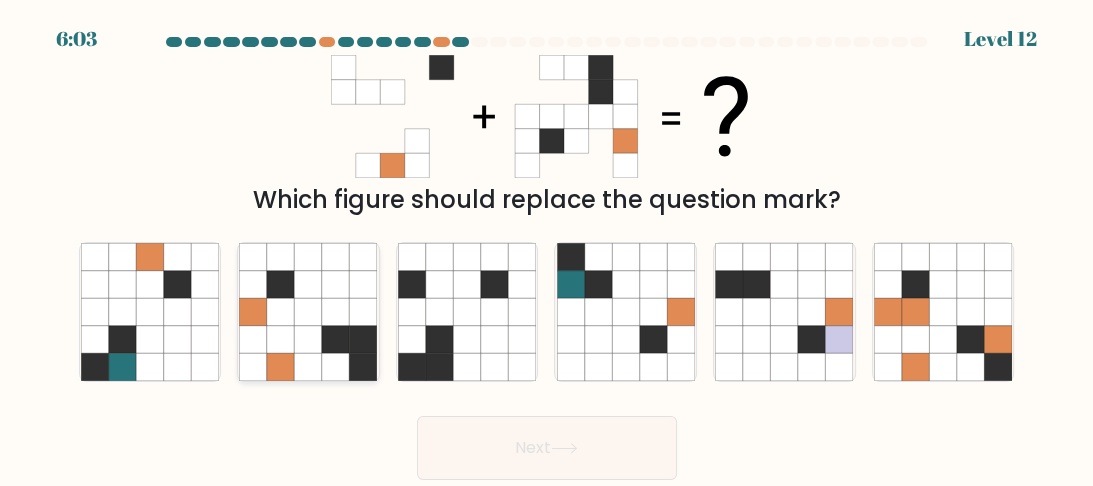 click 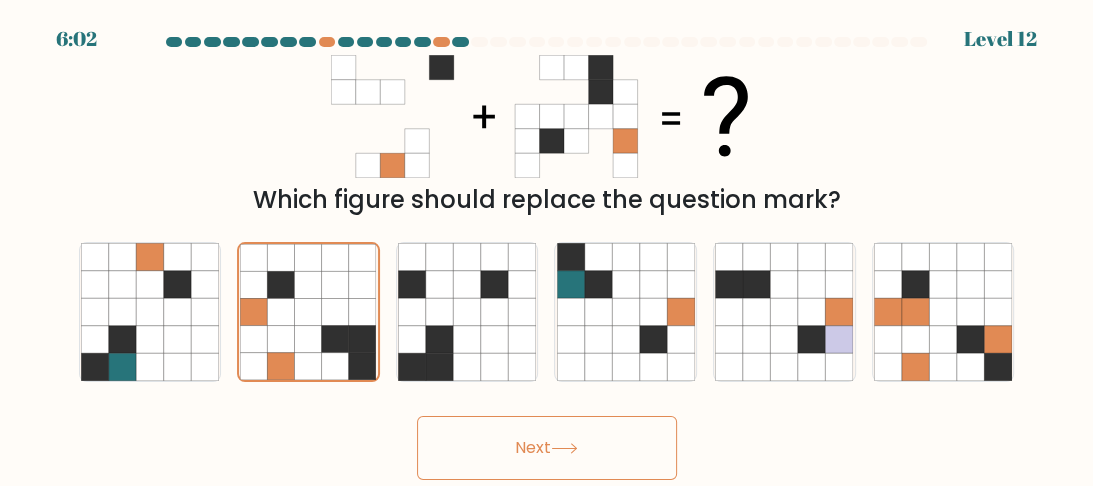 click on "Next" at bounding box center [547, 448] 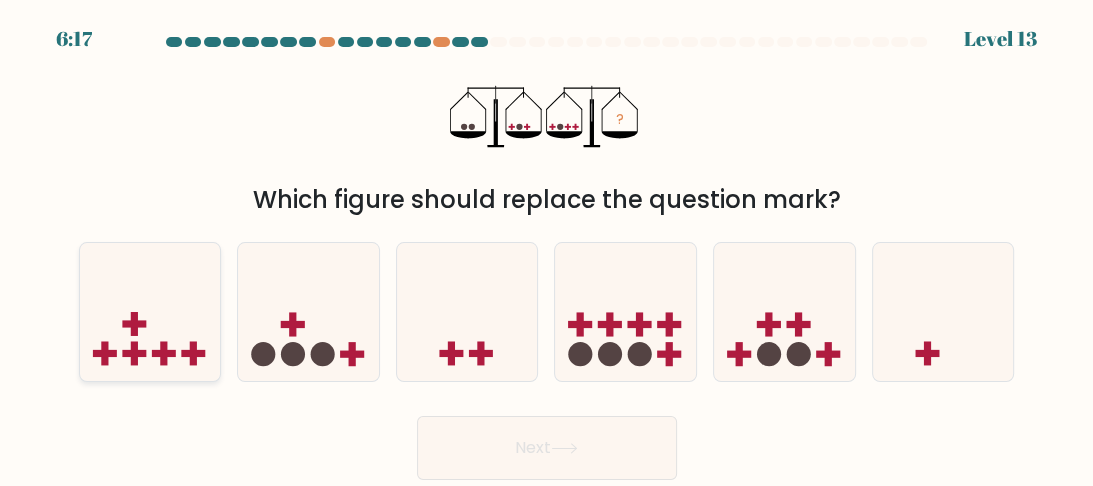 click 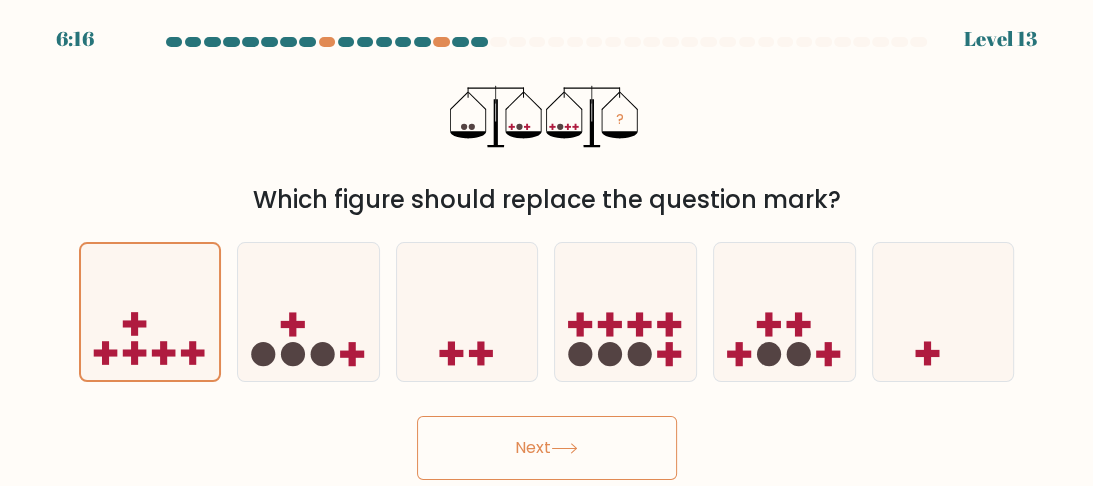 click on "Next" at bounding box center [547, 448] 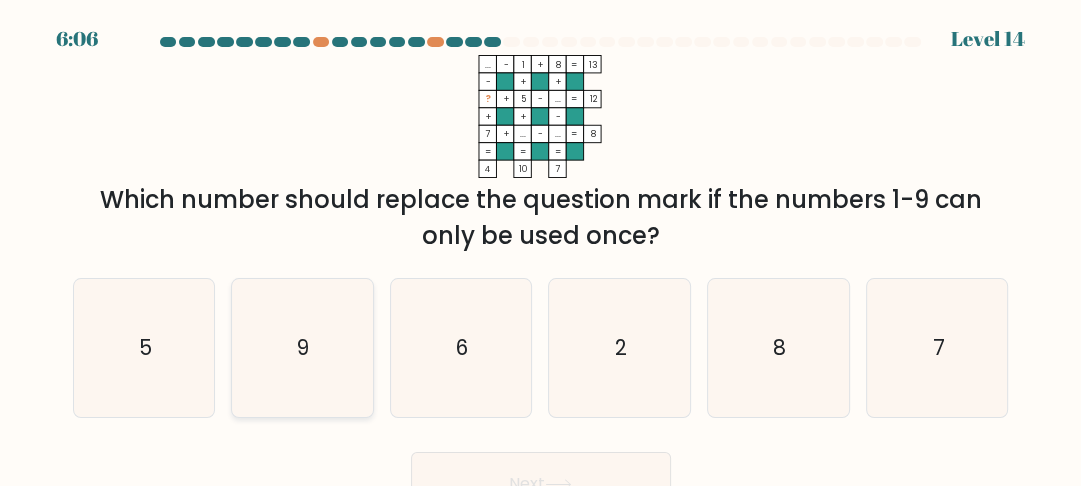 click on "9" 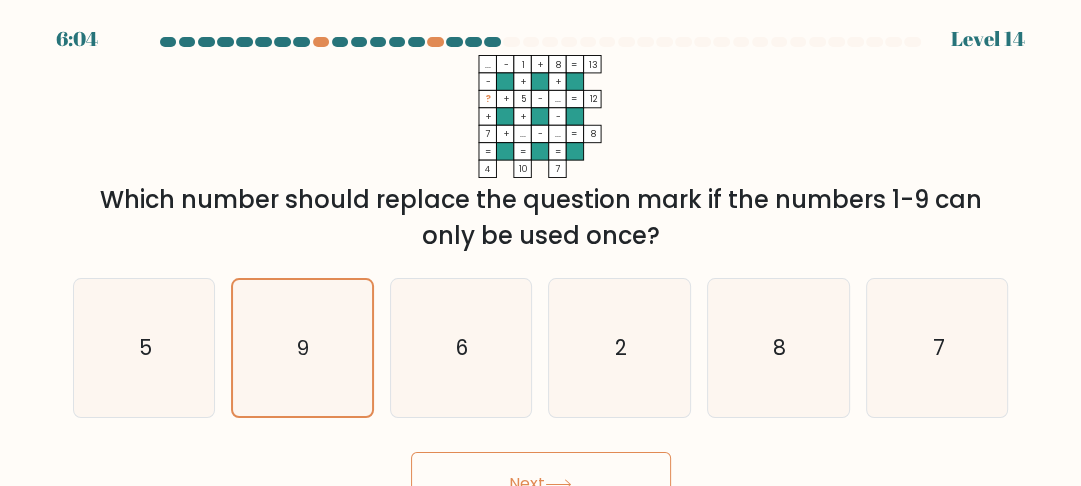 click on "Next" at bounding box center [541, 484] 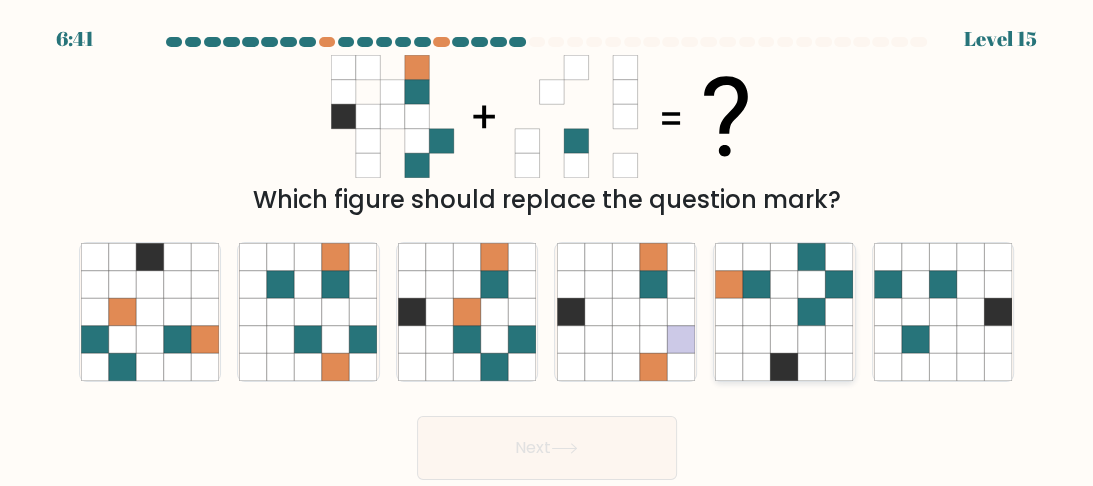 click 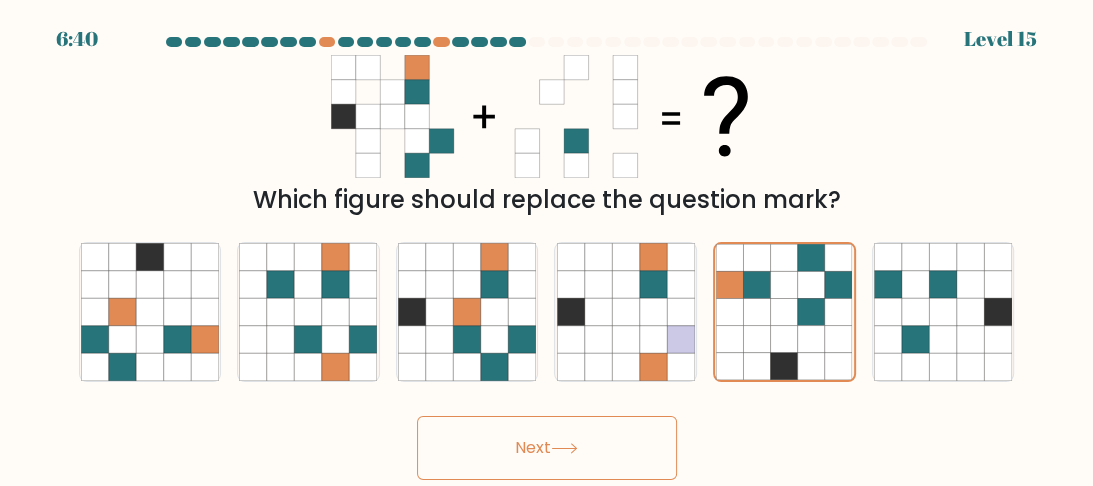 click on "Next" at bounding box center (547, 448) 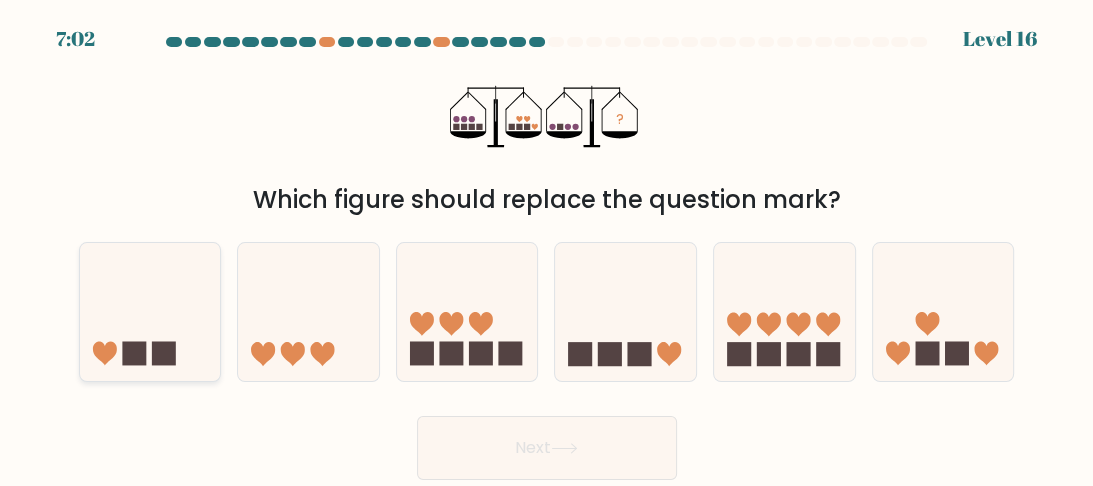click 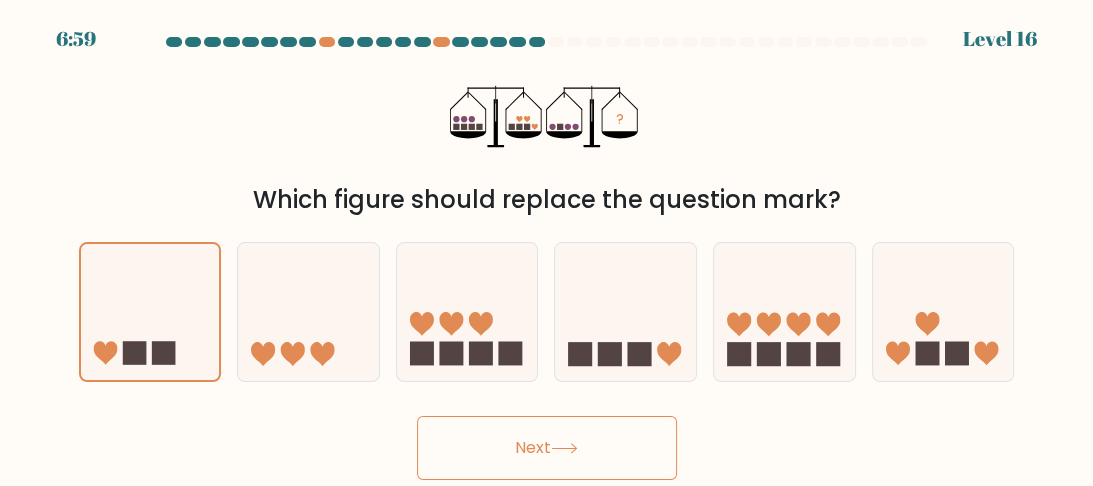 click on "Next" at bounding box center [547, 448] 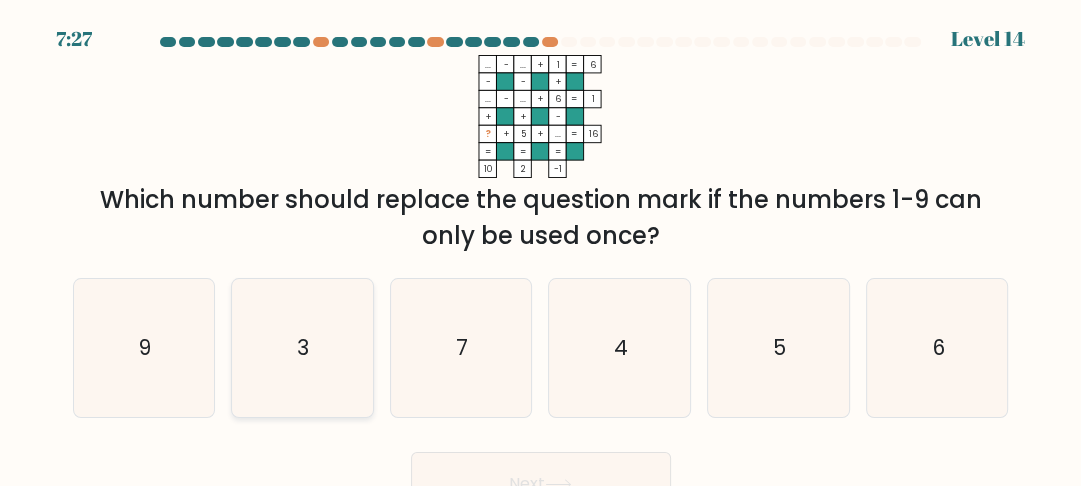 click on "3" 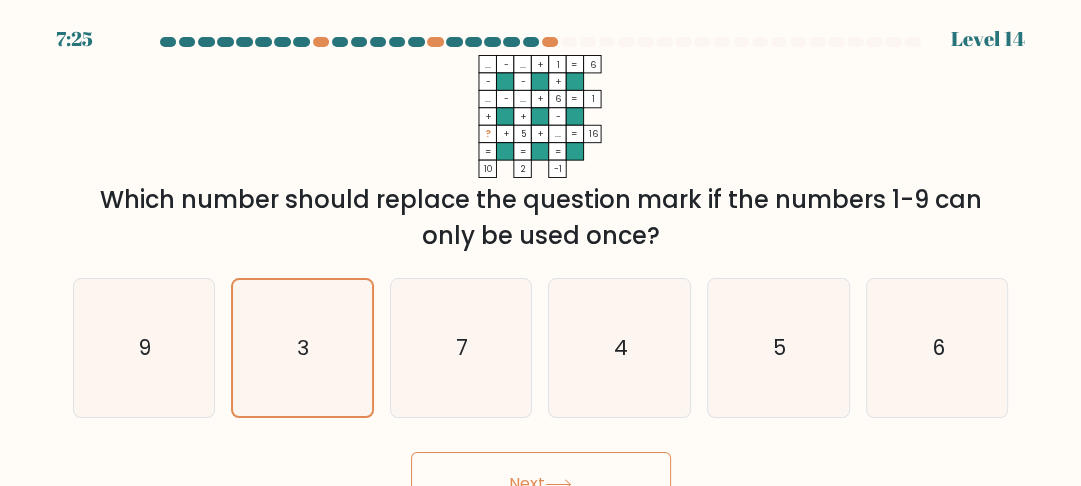 click on "Next" at bounding box center [541, 484] 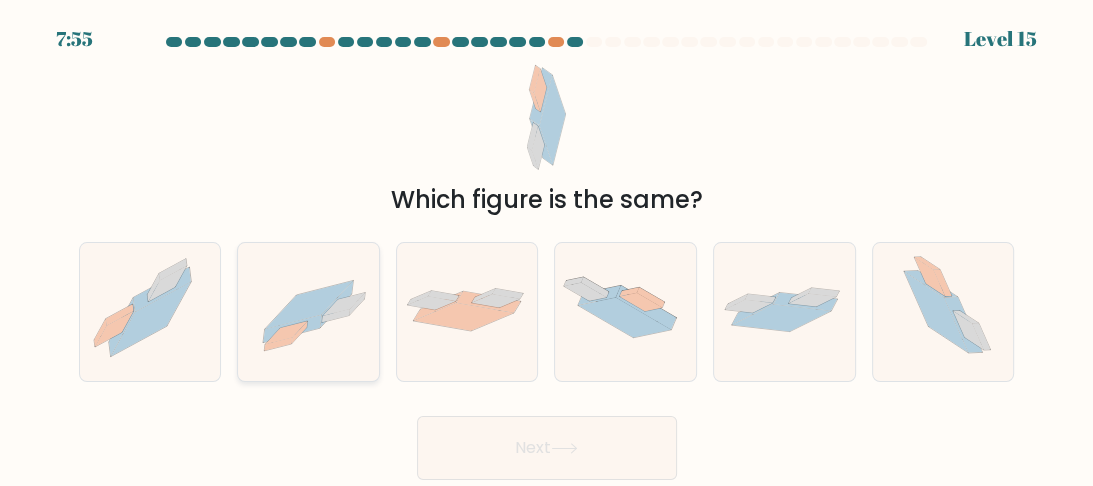click 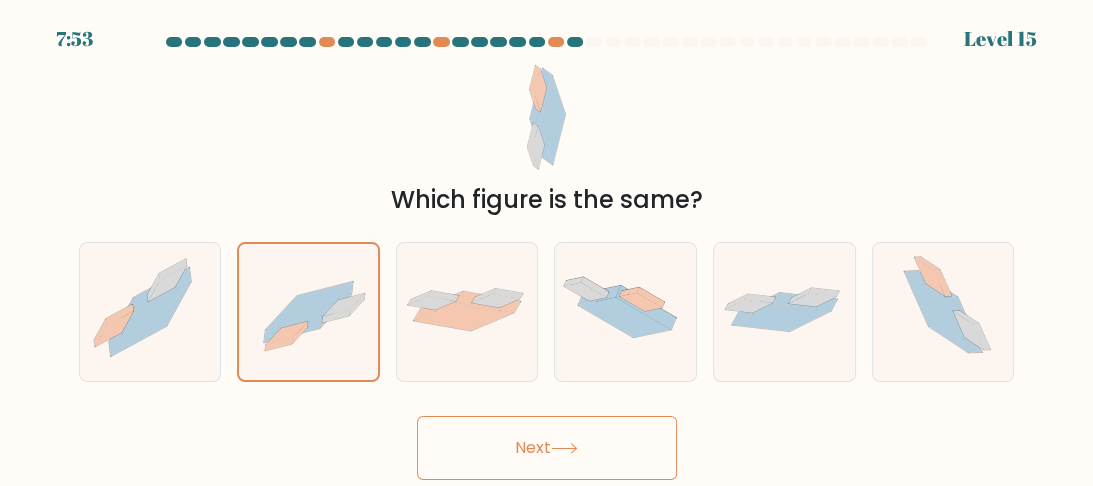 click on "Next" at bounding box center [547, 448] 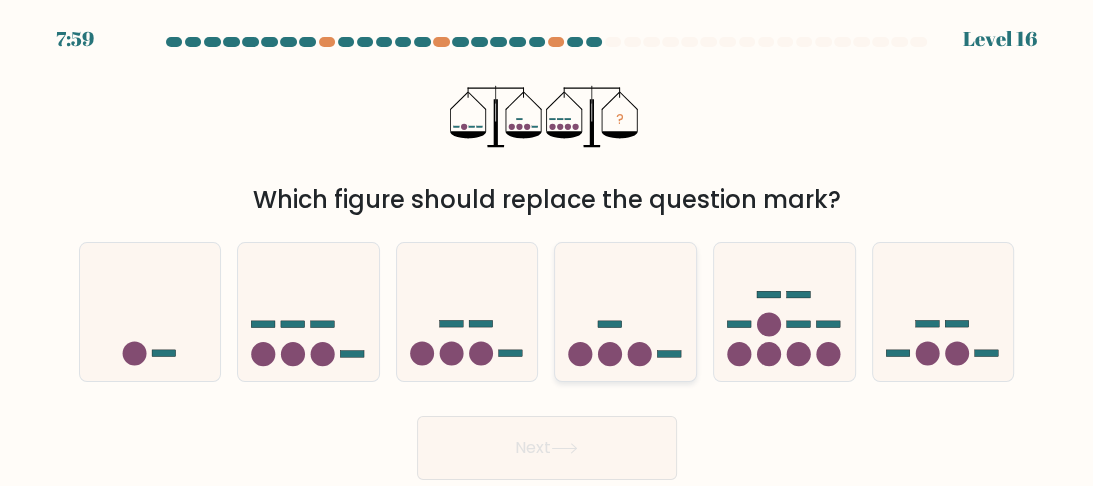 click 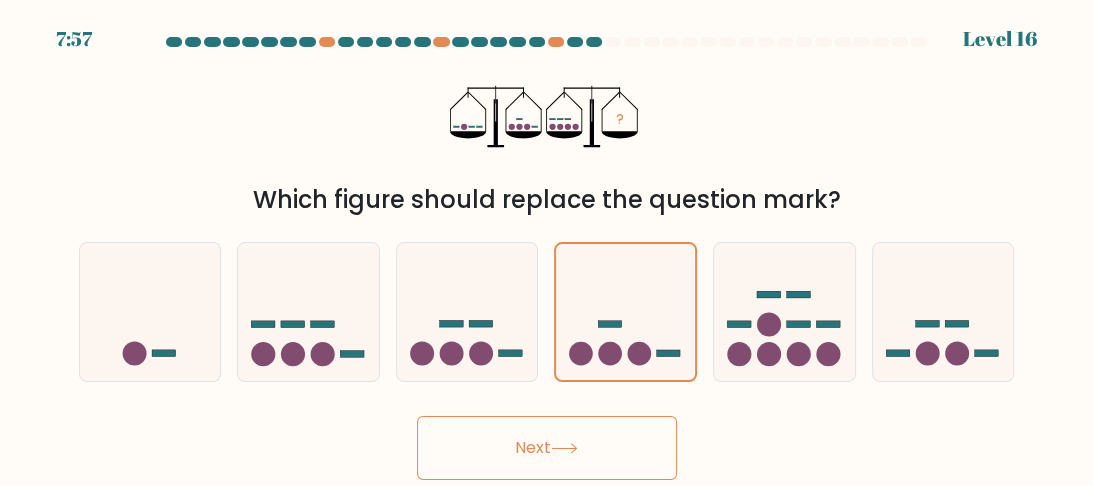 click on "Next" at bounding box center (547, 448) 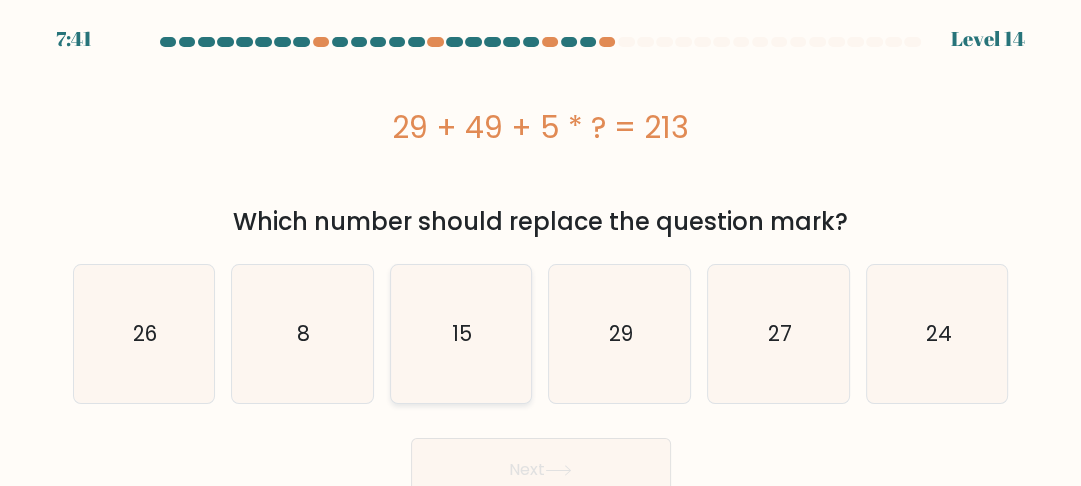 click on "15" 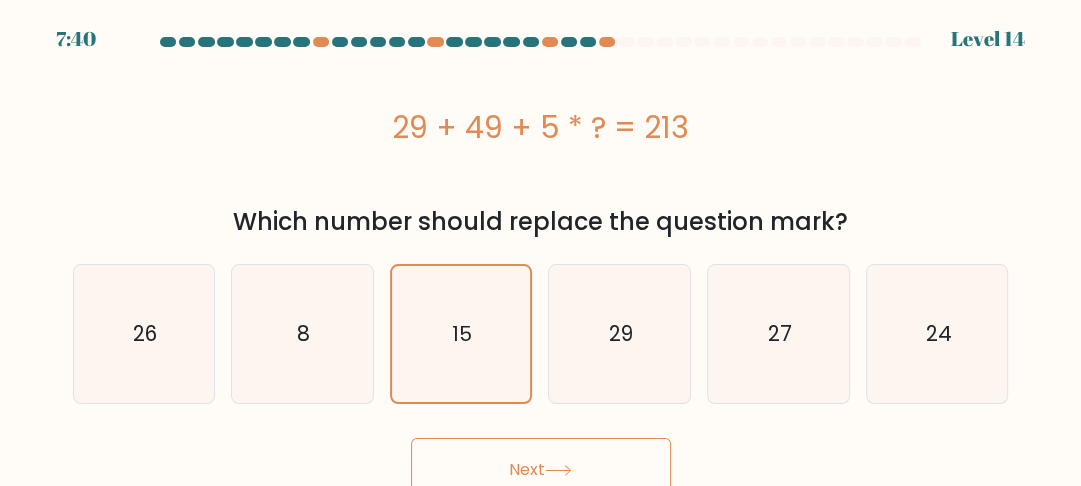 click on "Next" at bounding box center [541, 470] 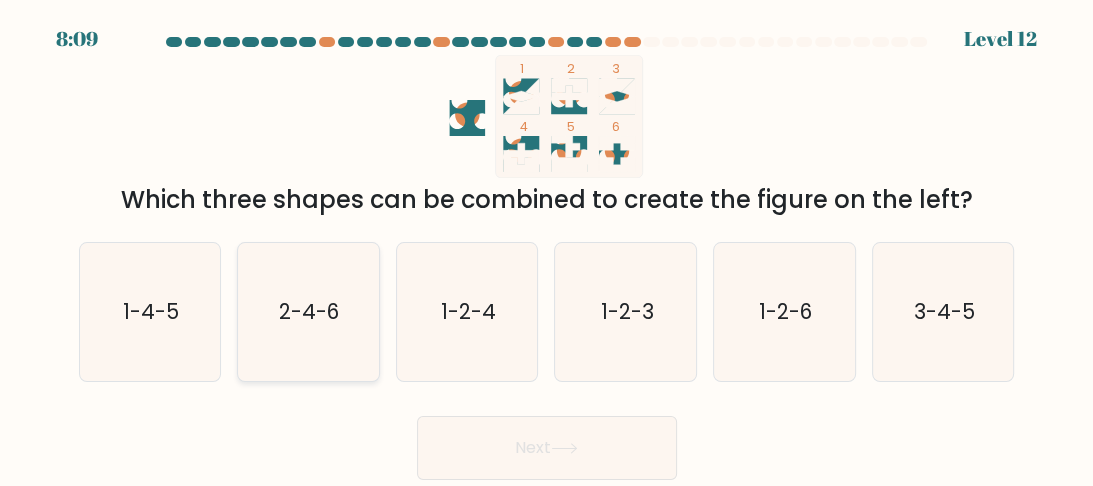 click on "2-4-6" 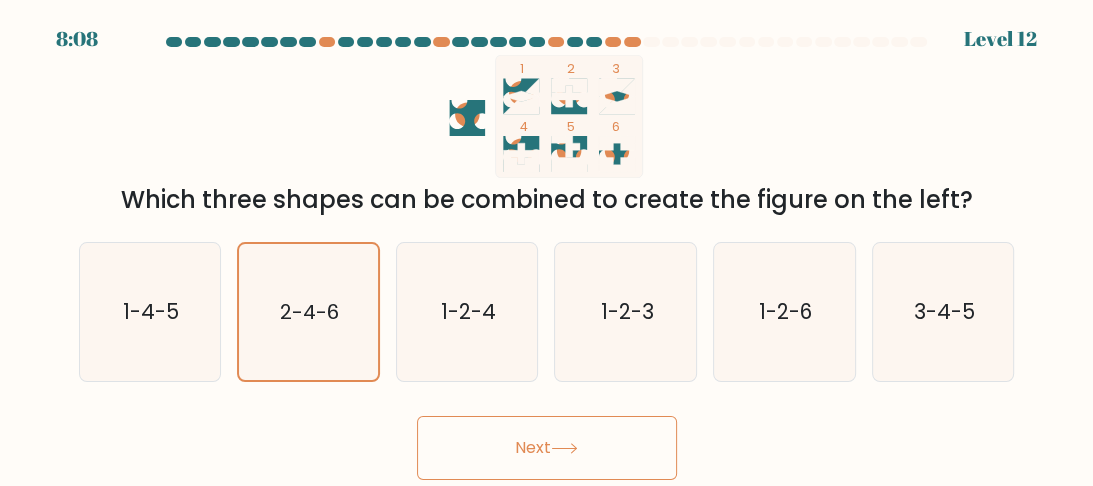 click on "Next" at bounding box center [547, 448] 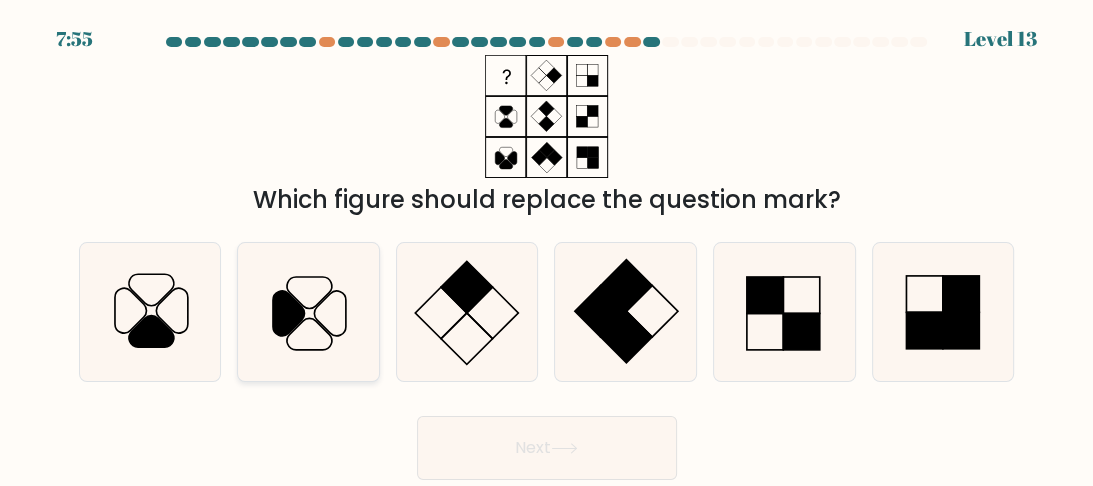 click 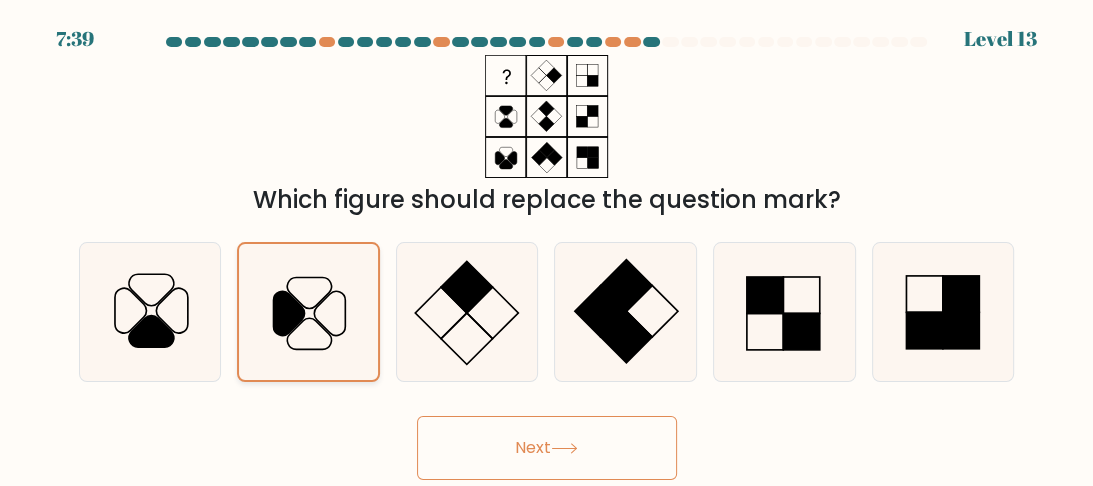 click 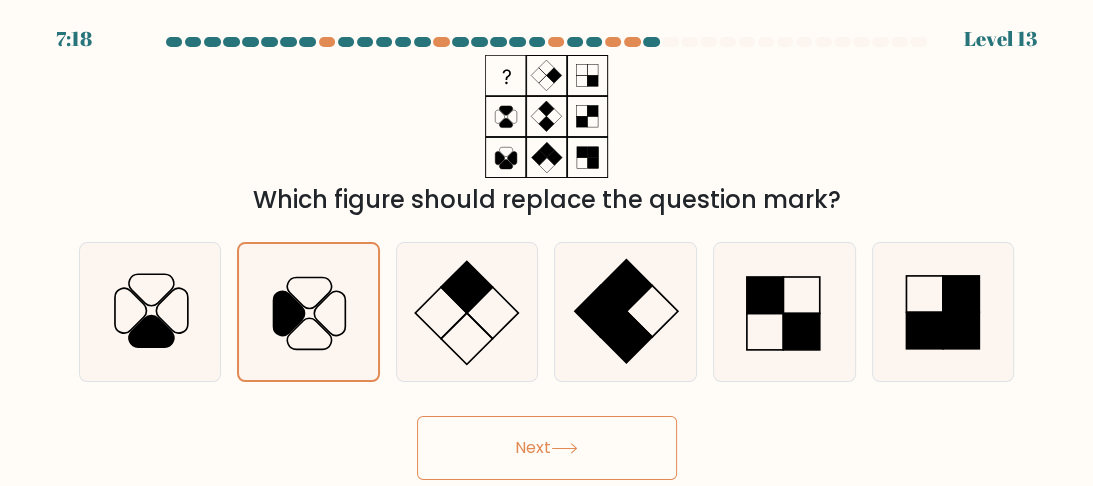 click on "Next" at bounding box center [547, 448] 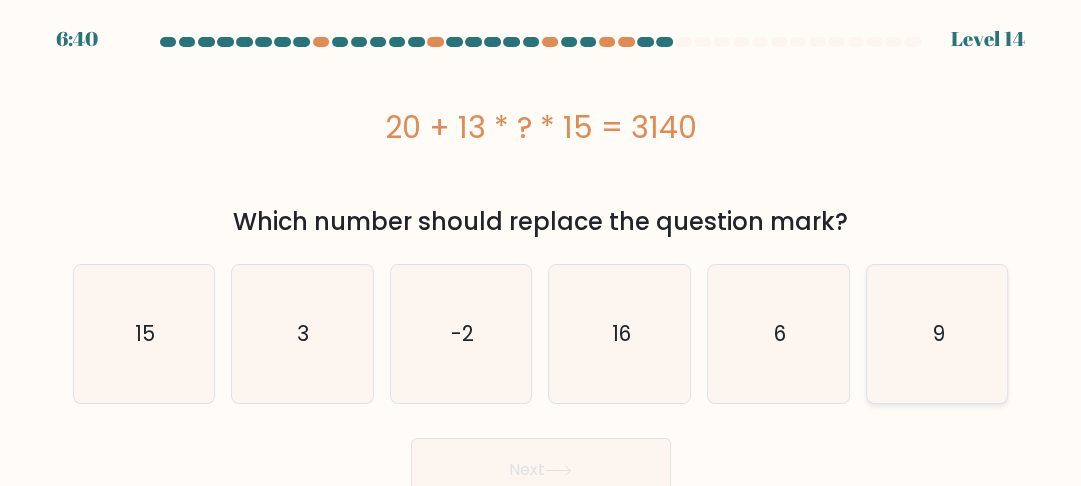 click on "9" 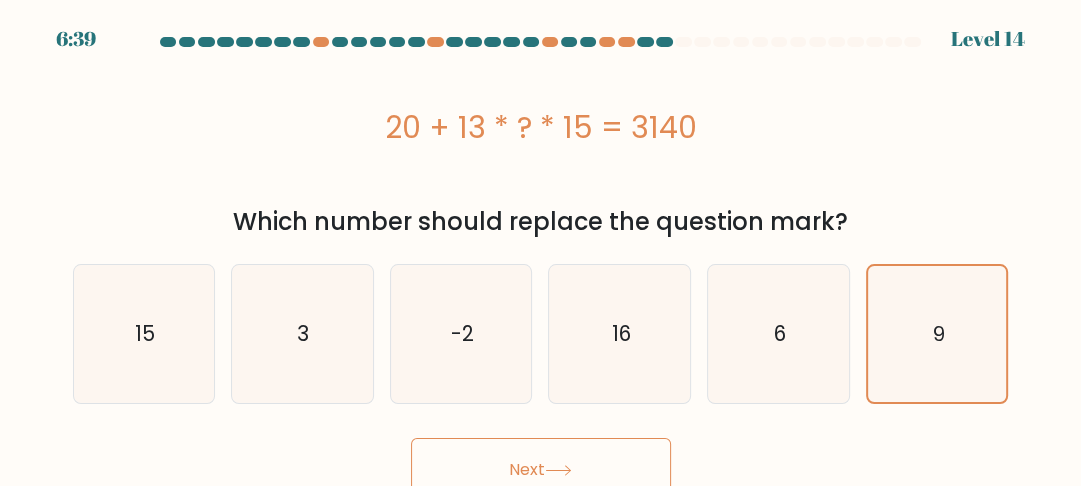click on "Next" at bounding box center [541, 470] 